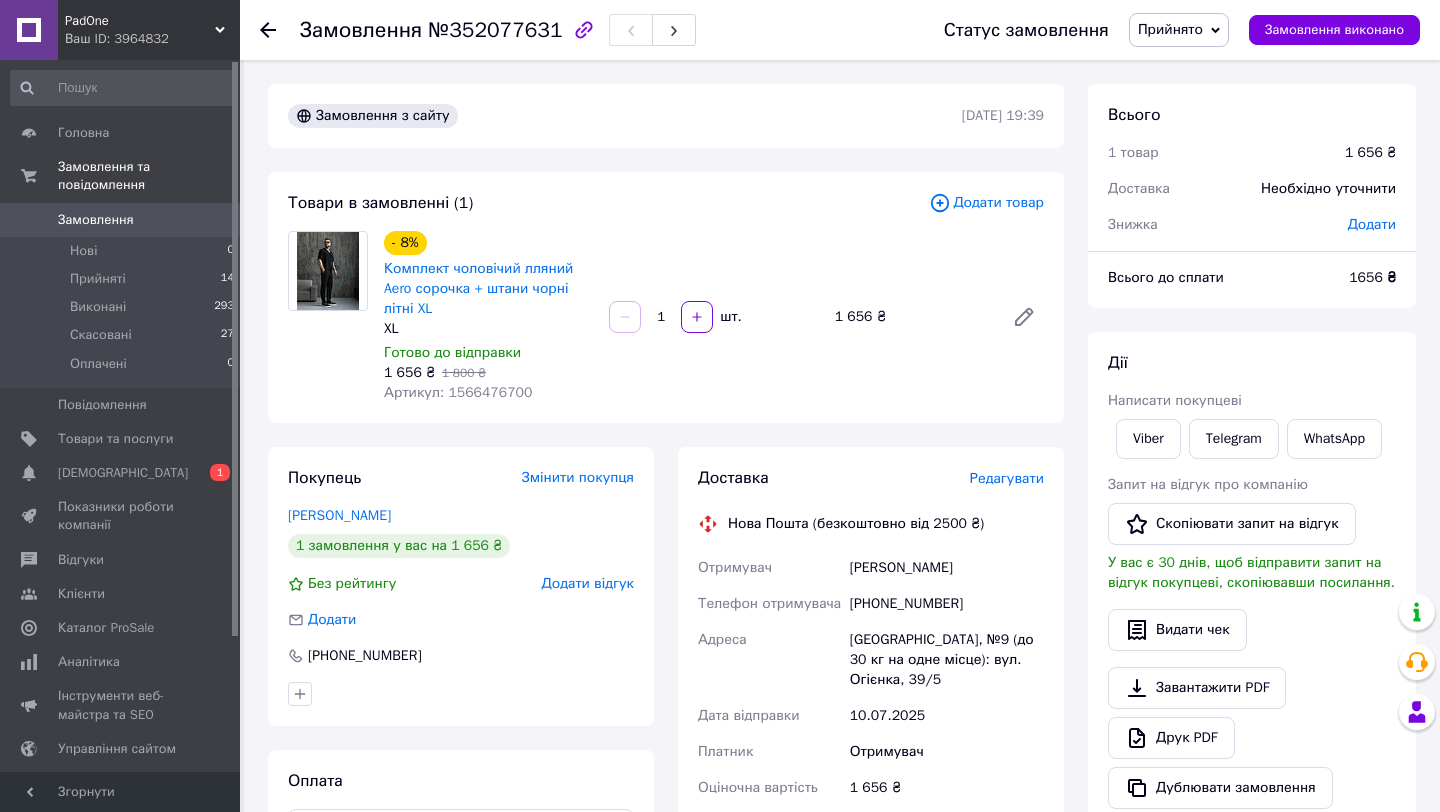 scroll, scrollTop: 0, scrollLeft: 0, axis: both 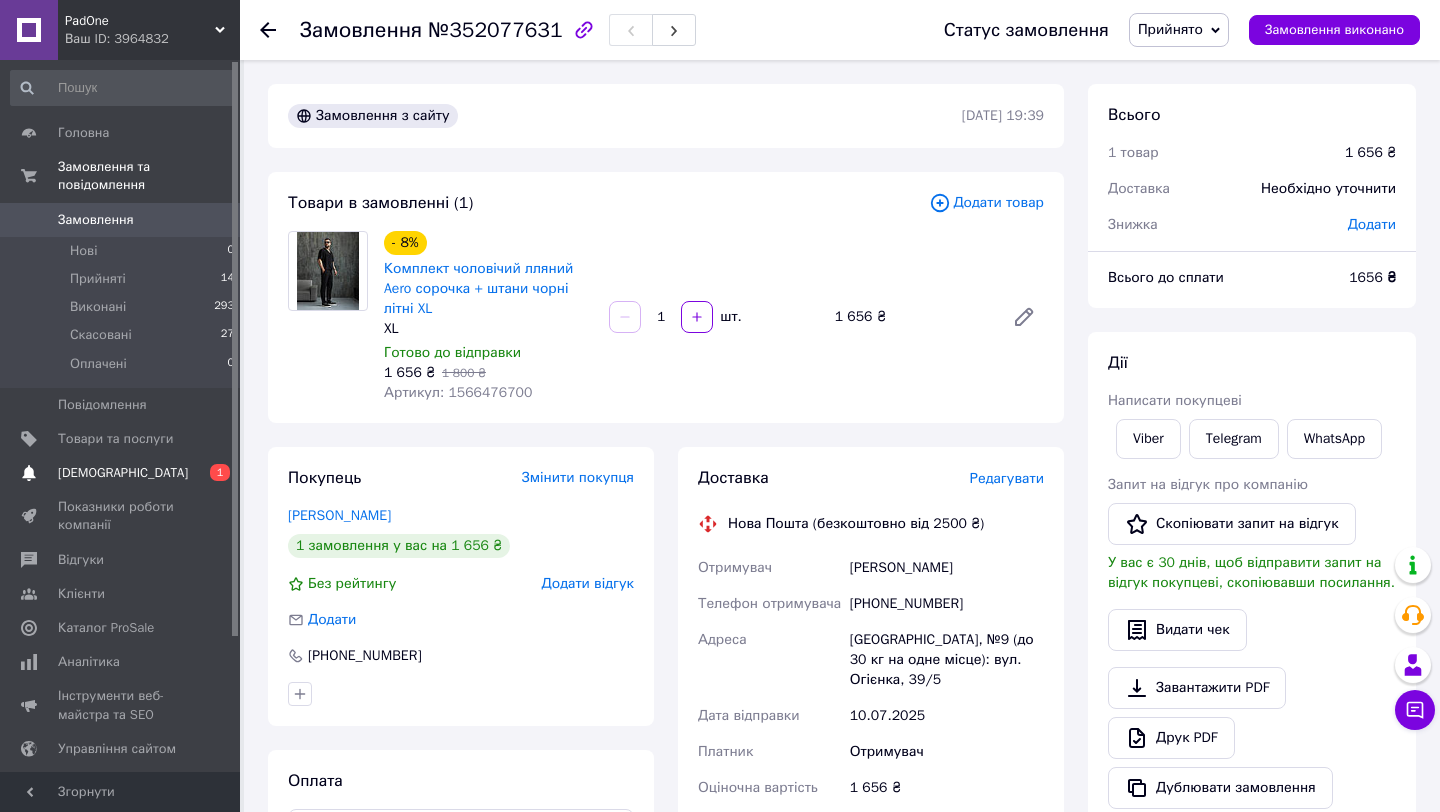 click on "[DEMOGRAPHIC_DATA]" at bounding box center [123, 473] 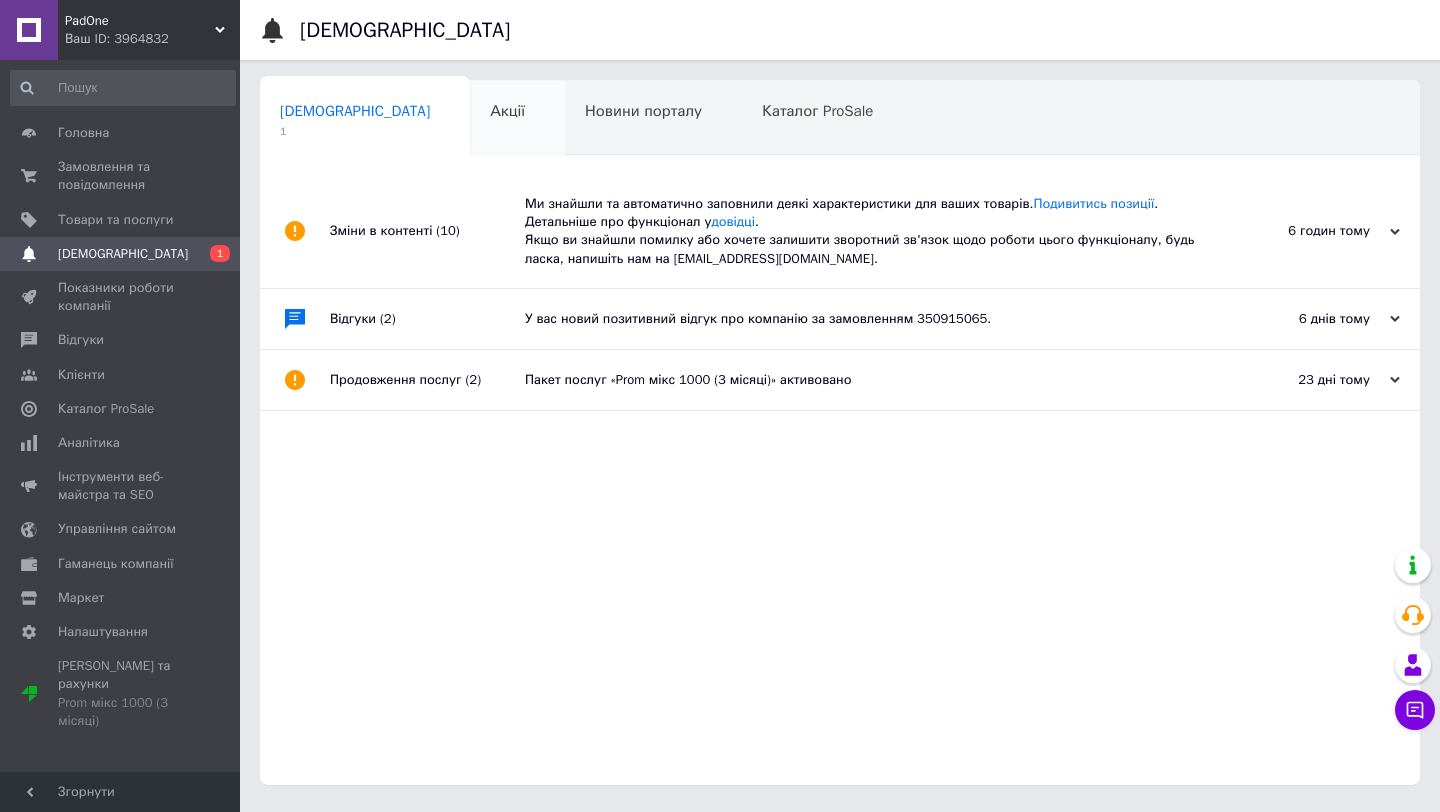click on "Акції" at bounding box center [507, 111] 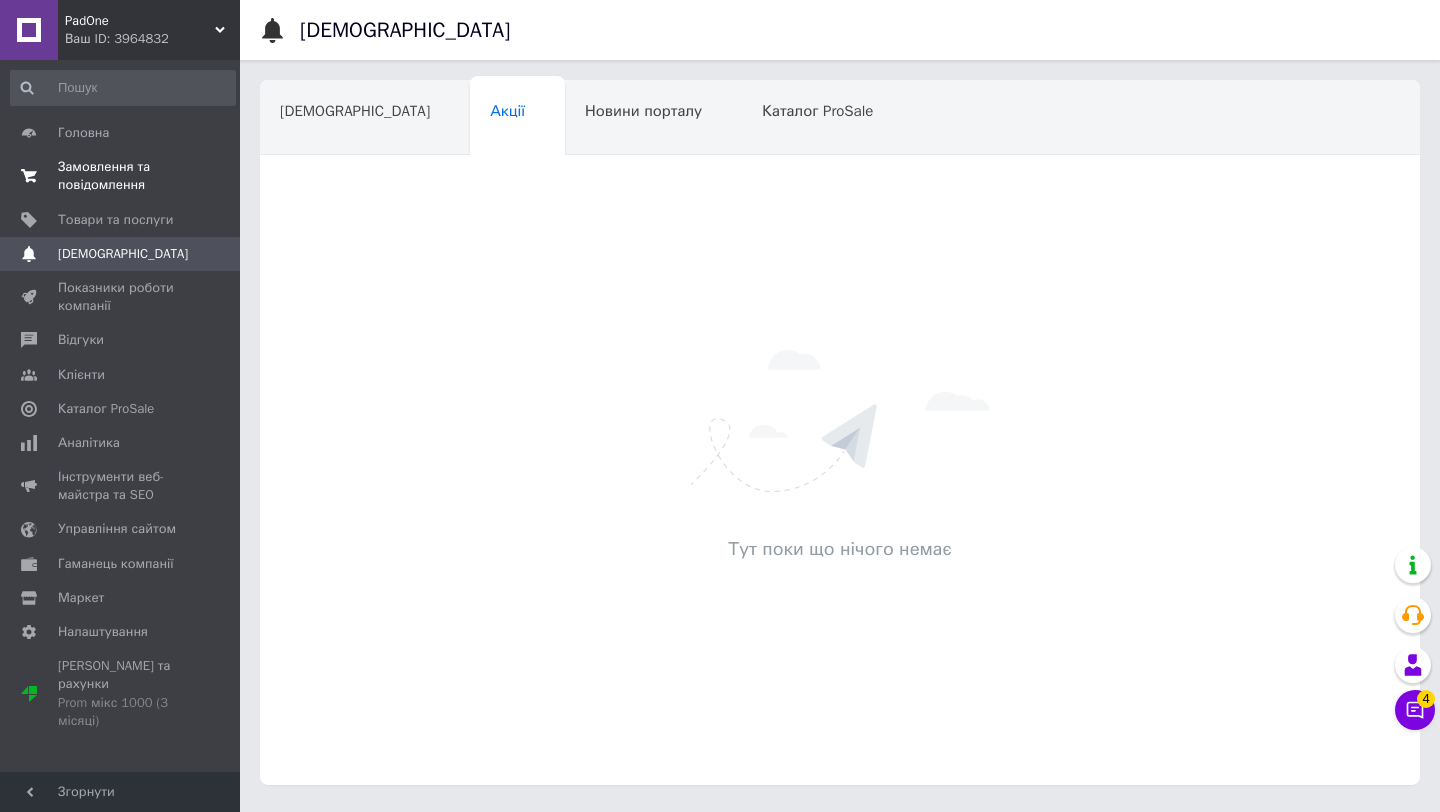 click on "Замовлення та повідомлення" at bounding box center (121, 176) 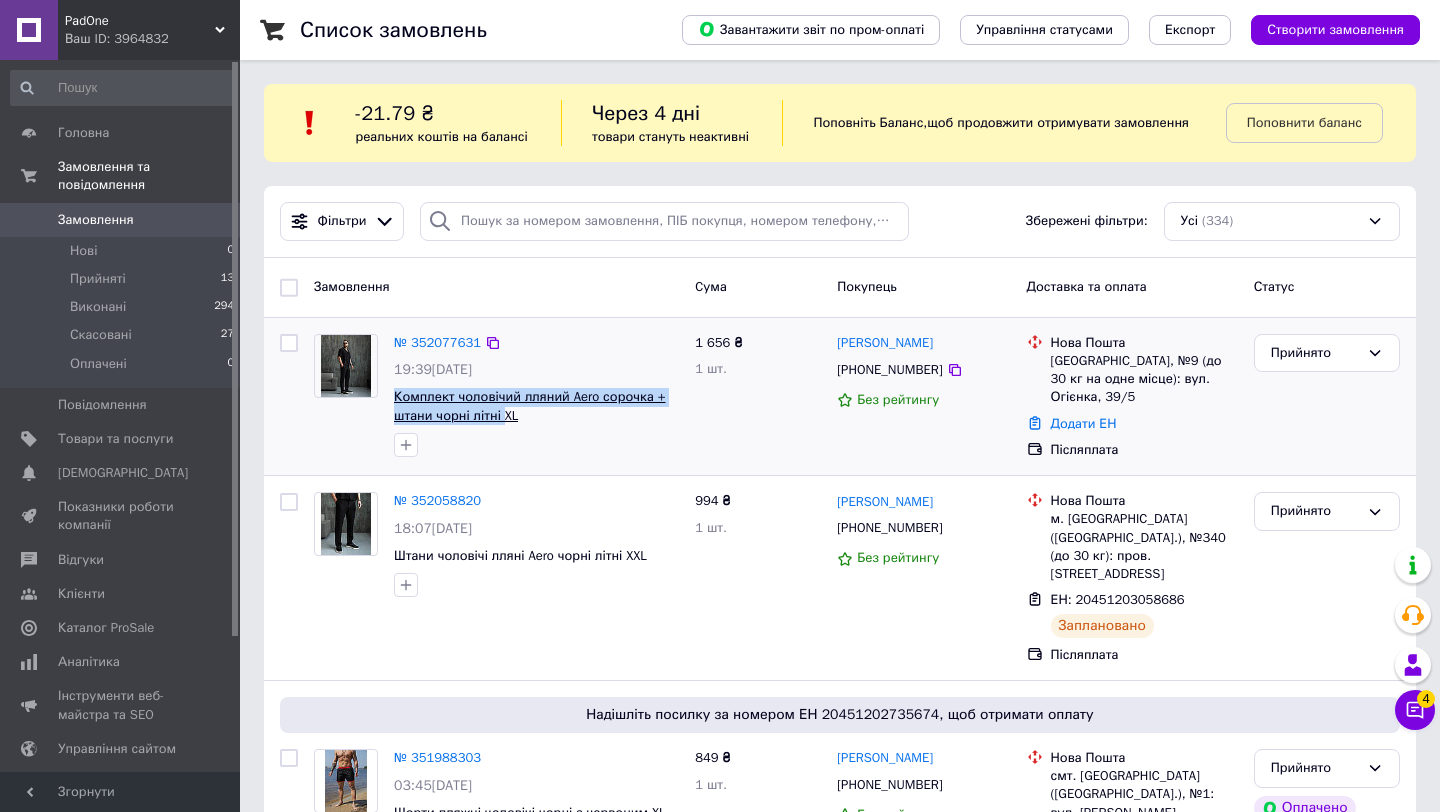 drag, startPoint x: 388, startPoint y: 417, endPoint x: 505, endPoint y: 438, distance: 118.869675 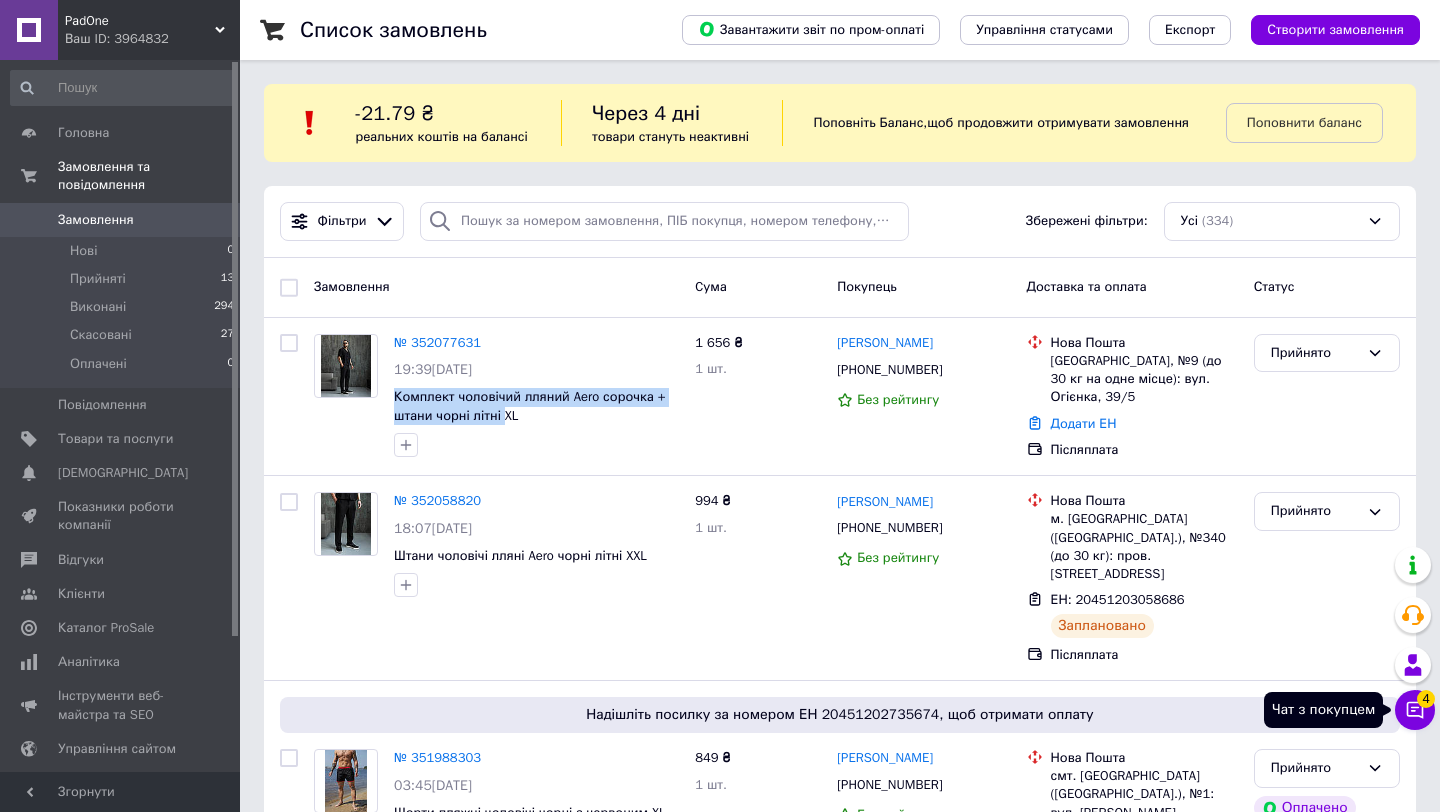 click 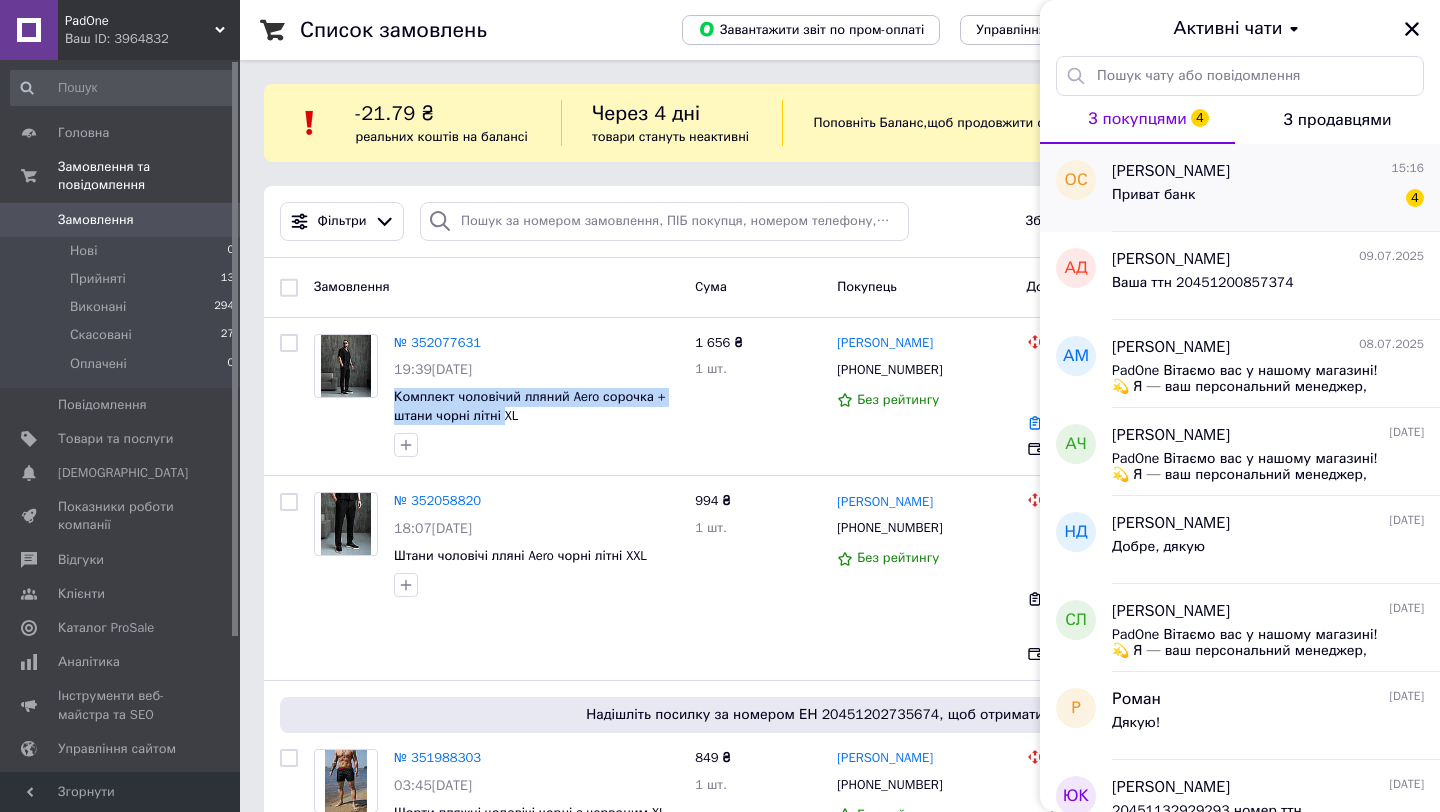 click on "Приват банк 4" at bounding box center (1268, 199) 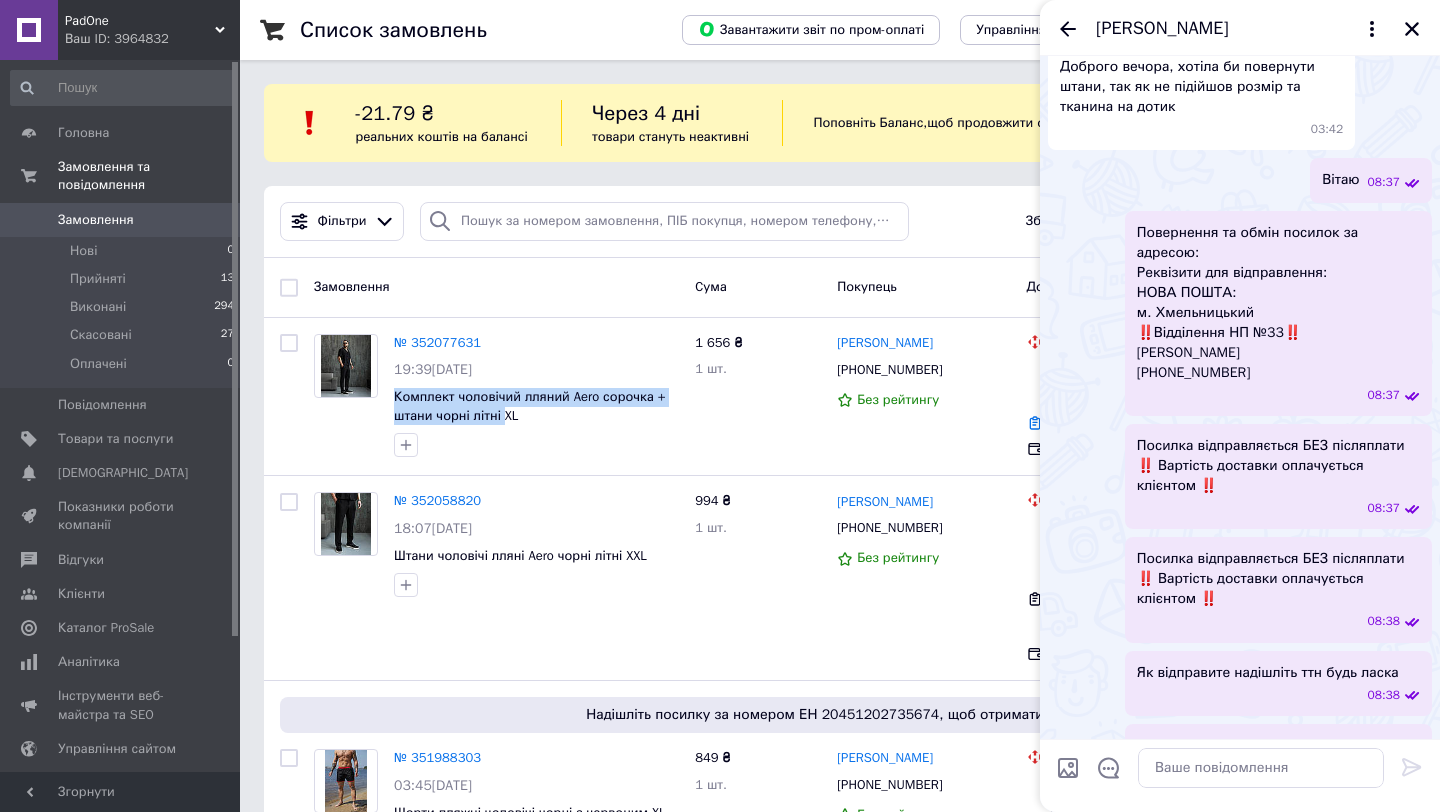 scroll, scrollTop: 0, scrollLeft: 0, axis: both 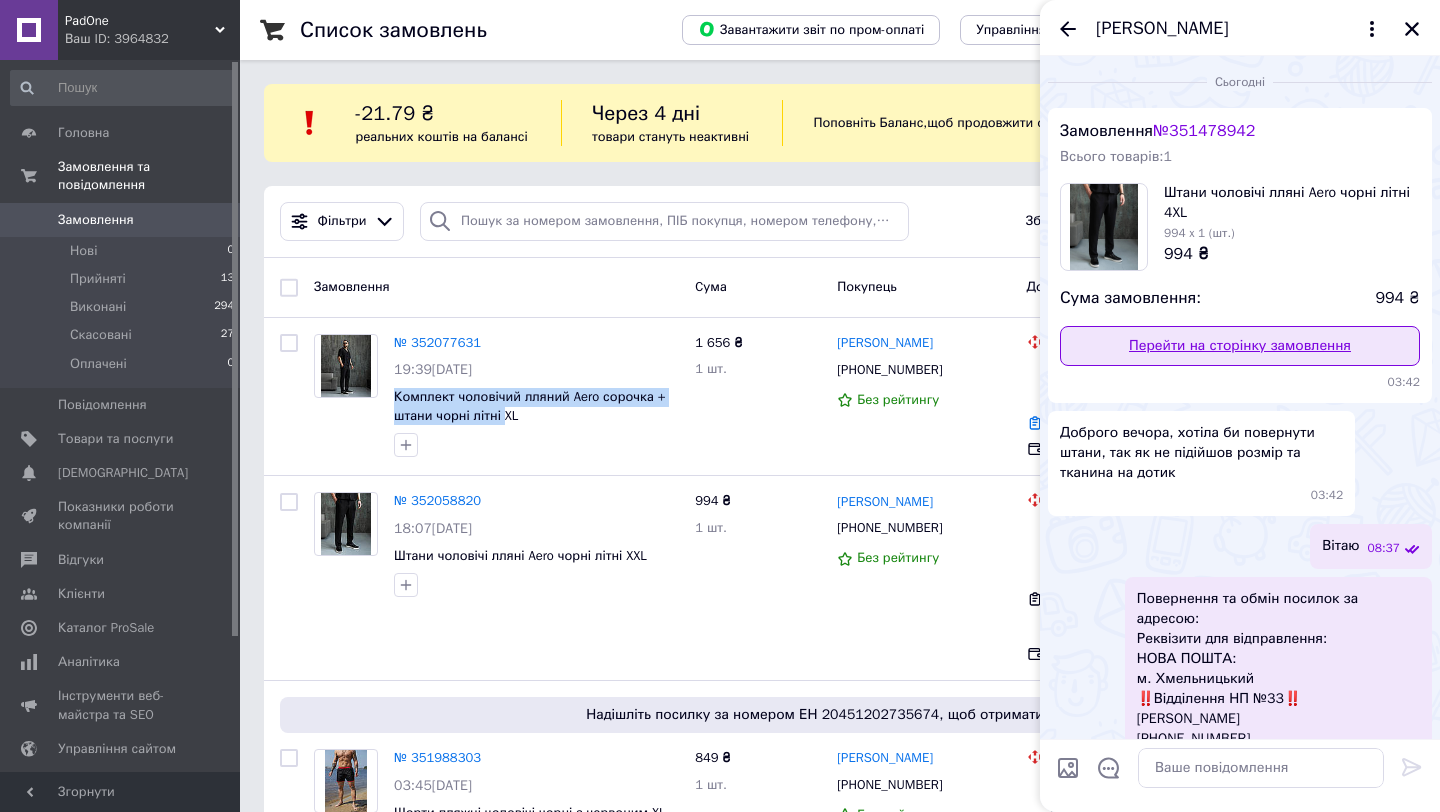 click on "Перейти на сторінку замовлення" at bounding box center (1240, 346) 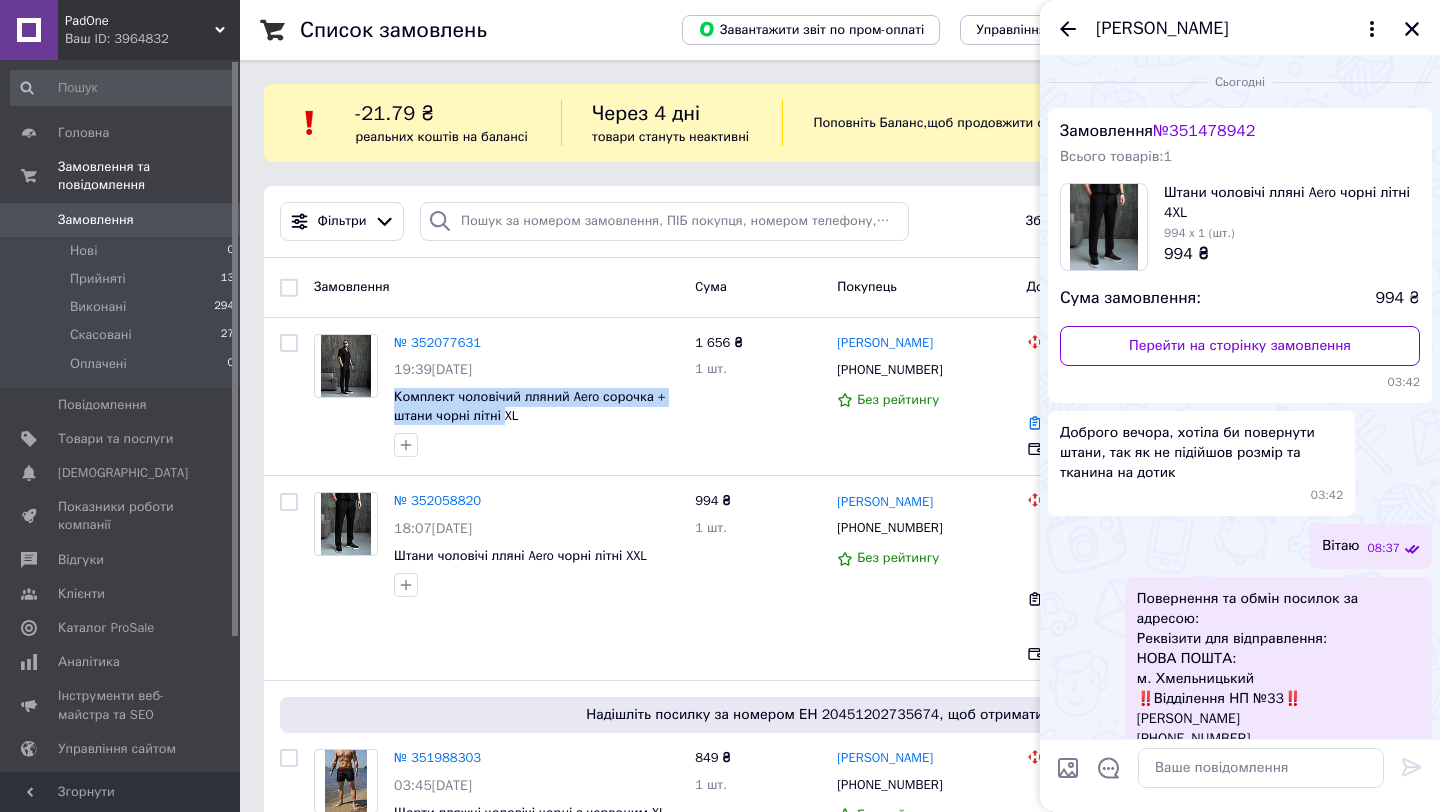 scroll, scrollTop: 1013, scrollLeft: 0, axis: vertical 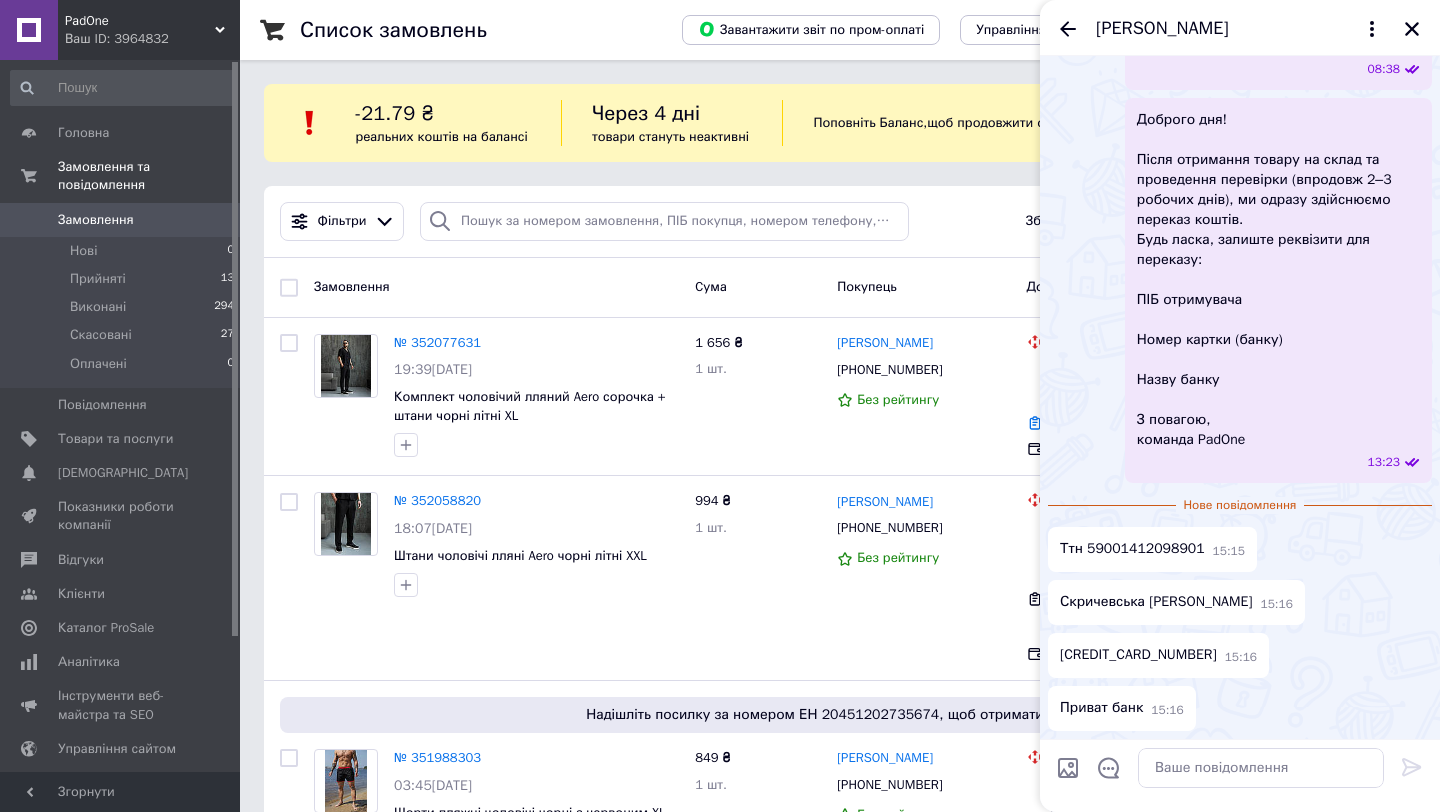 click on "5457 0825 1194 4246" at bounding box center (1138, 655) 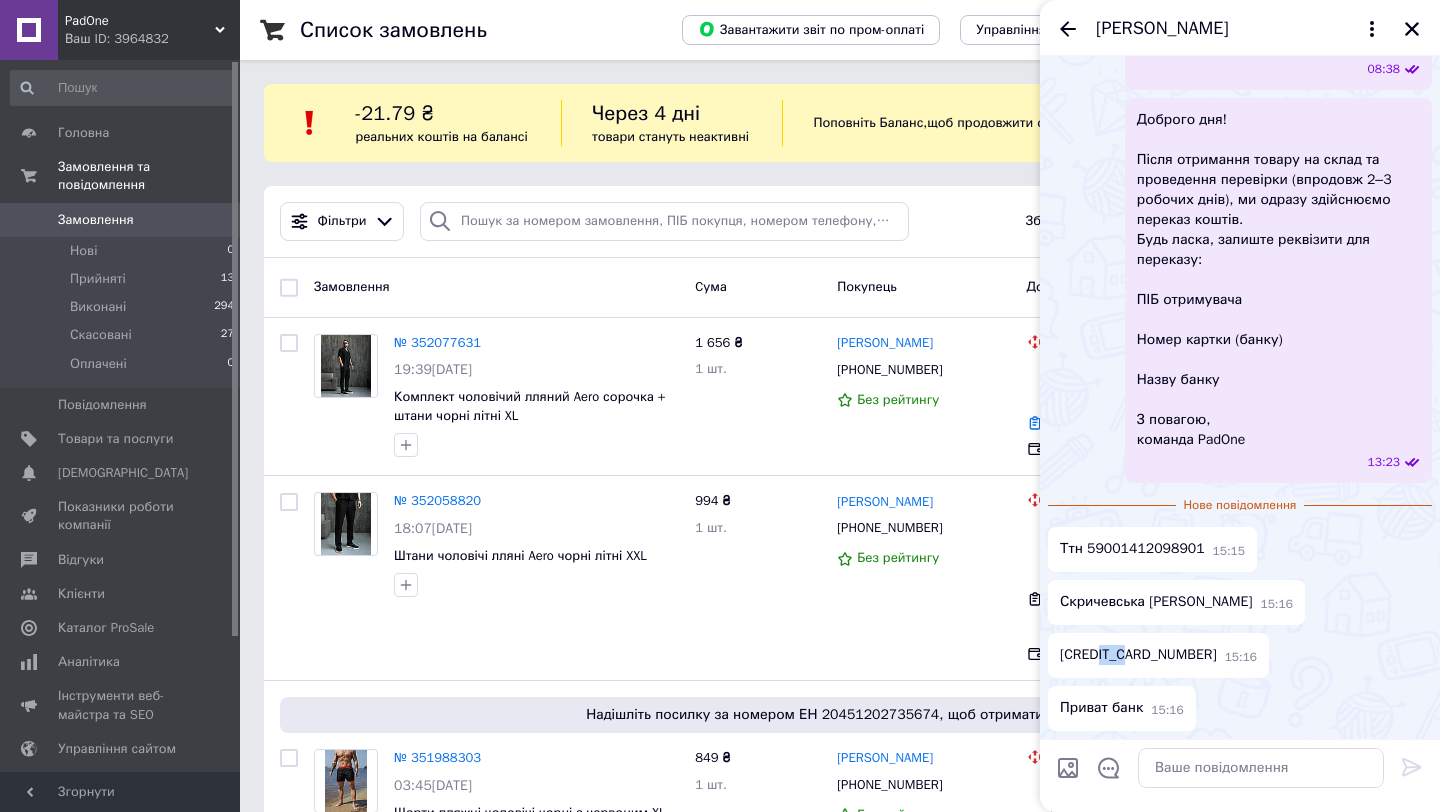 click on "5457 0825 1194 4246" at bounding box center [1138, 655] 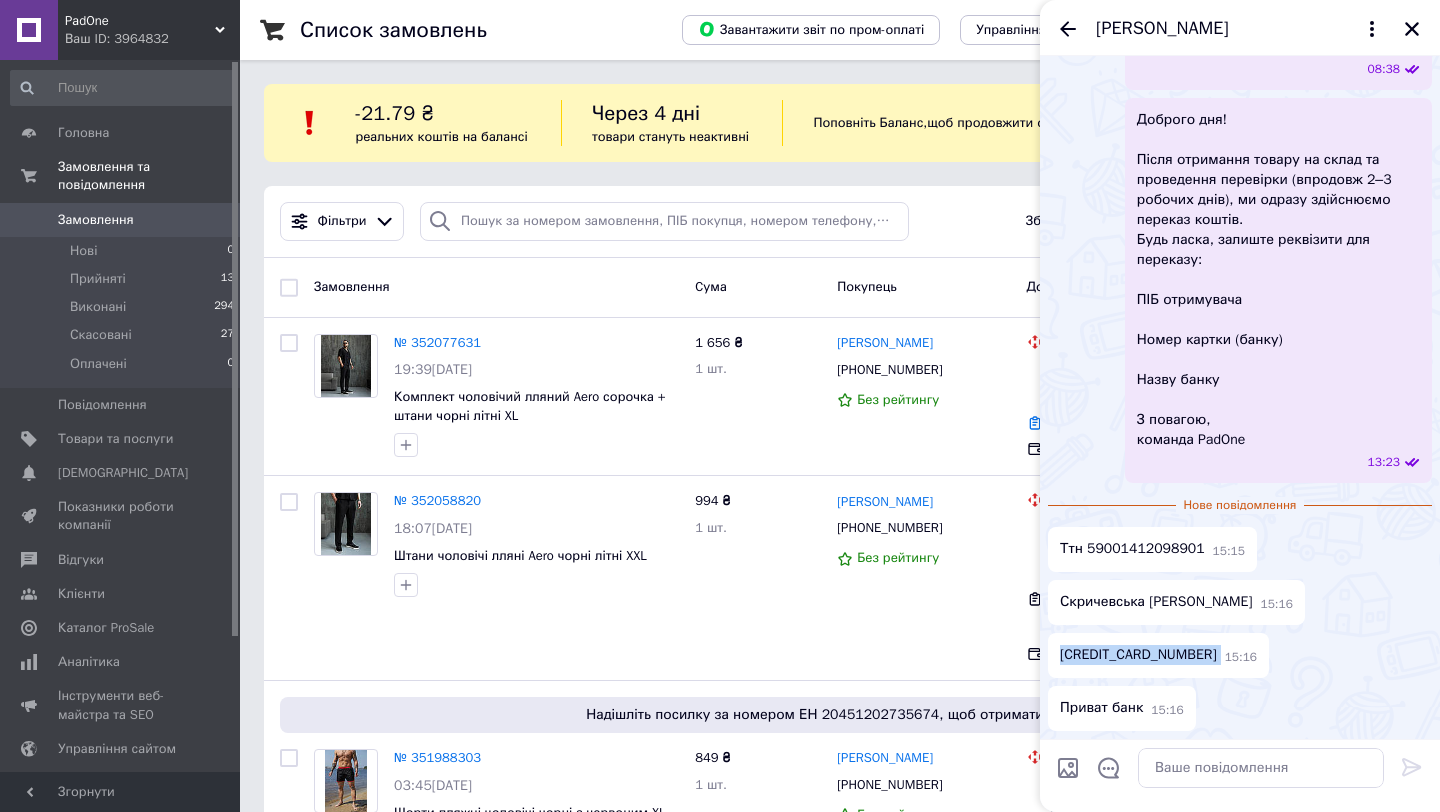 click on "5457 0825 1194 4246" at bounding box center (1138, 655) 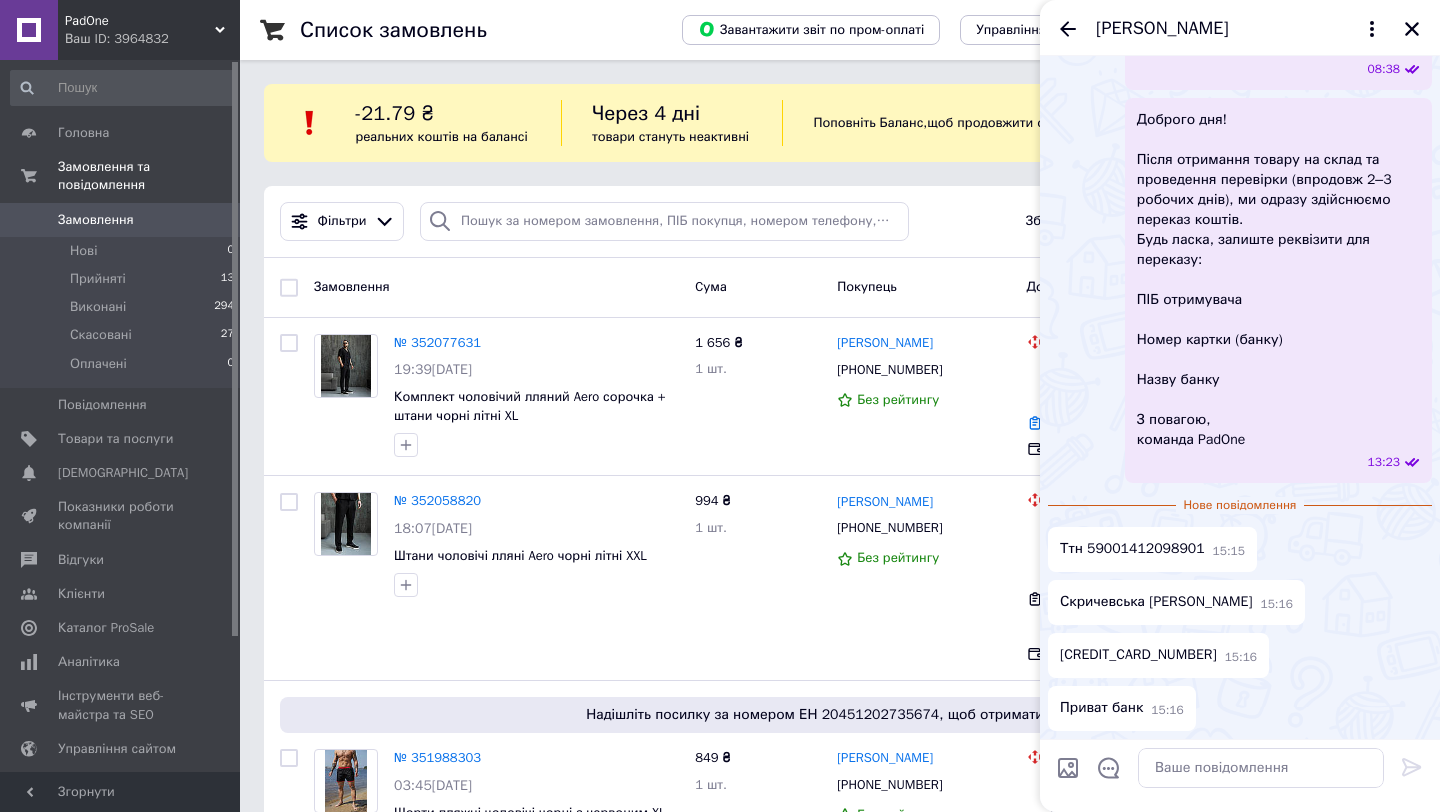 click on "Ттн 59001412098901" at bounding box center (1132, 549) 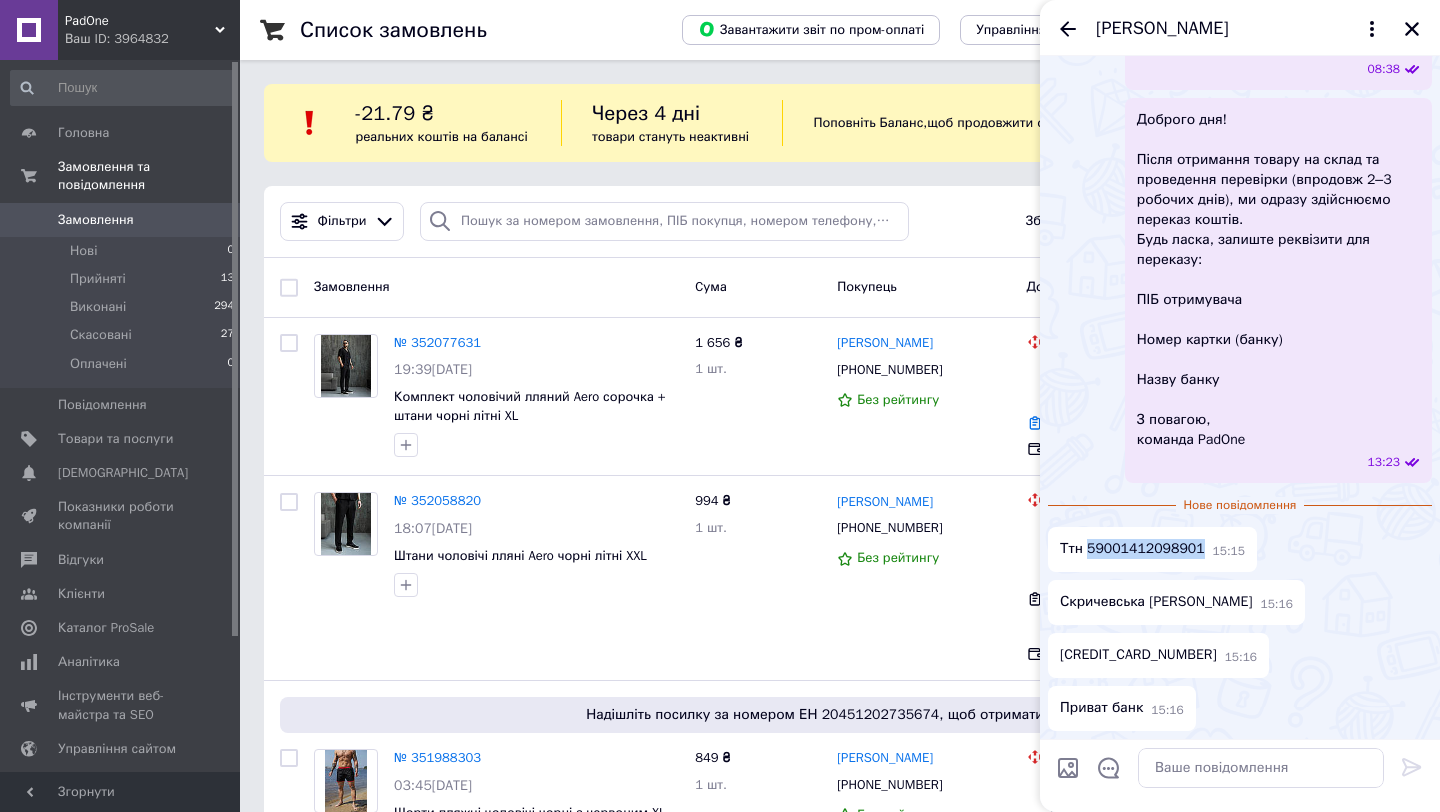 click on "Ттн 59001412098901" at bounding box center (1132, 549) 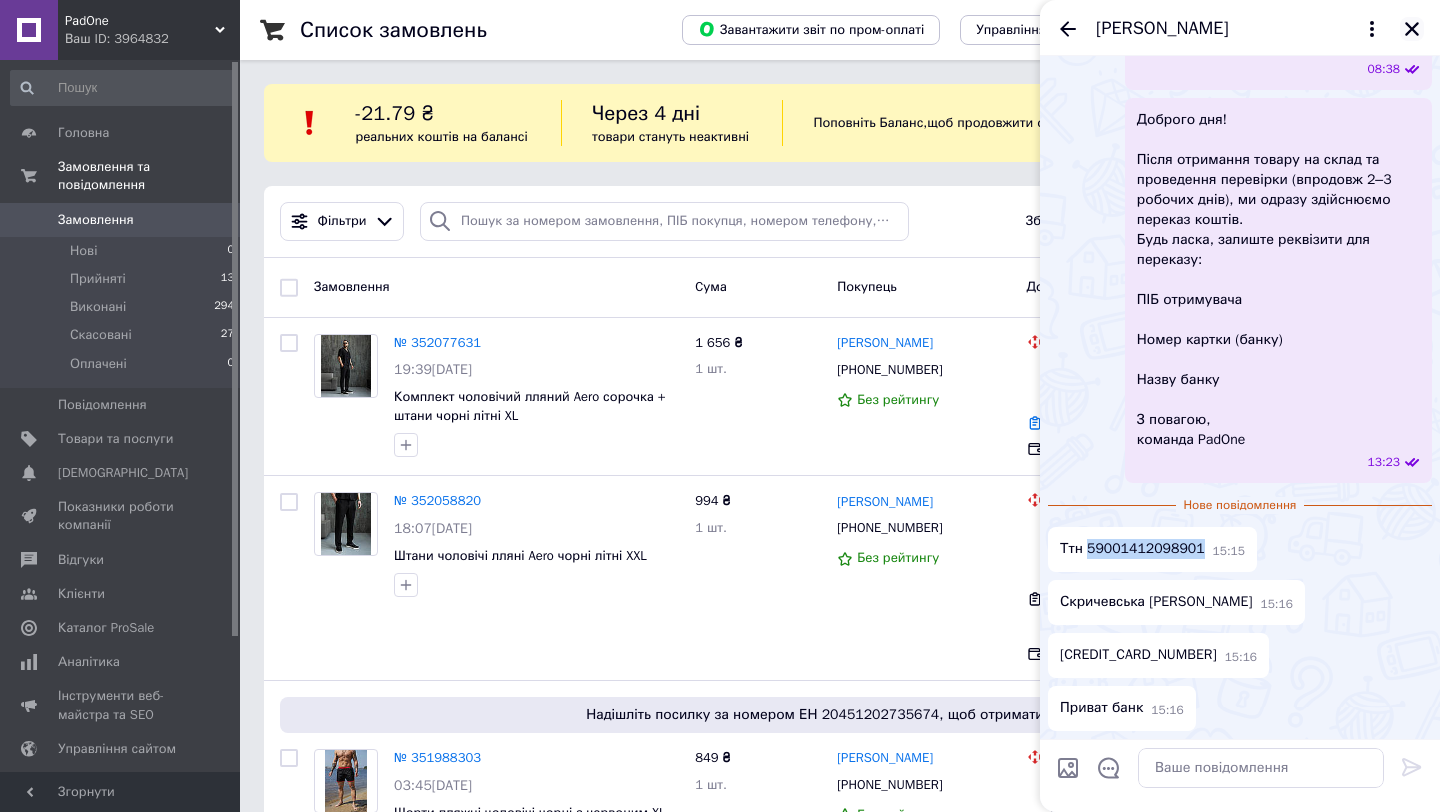 click 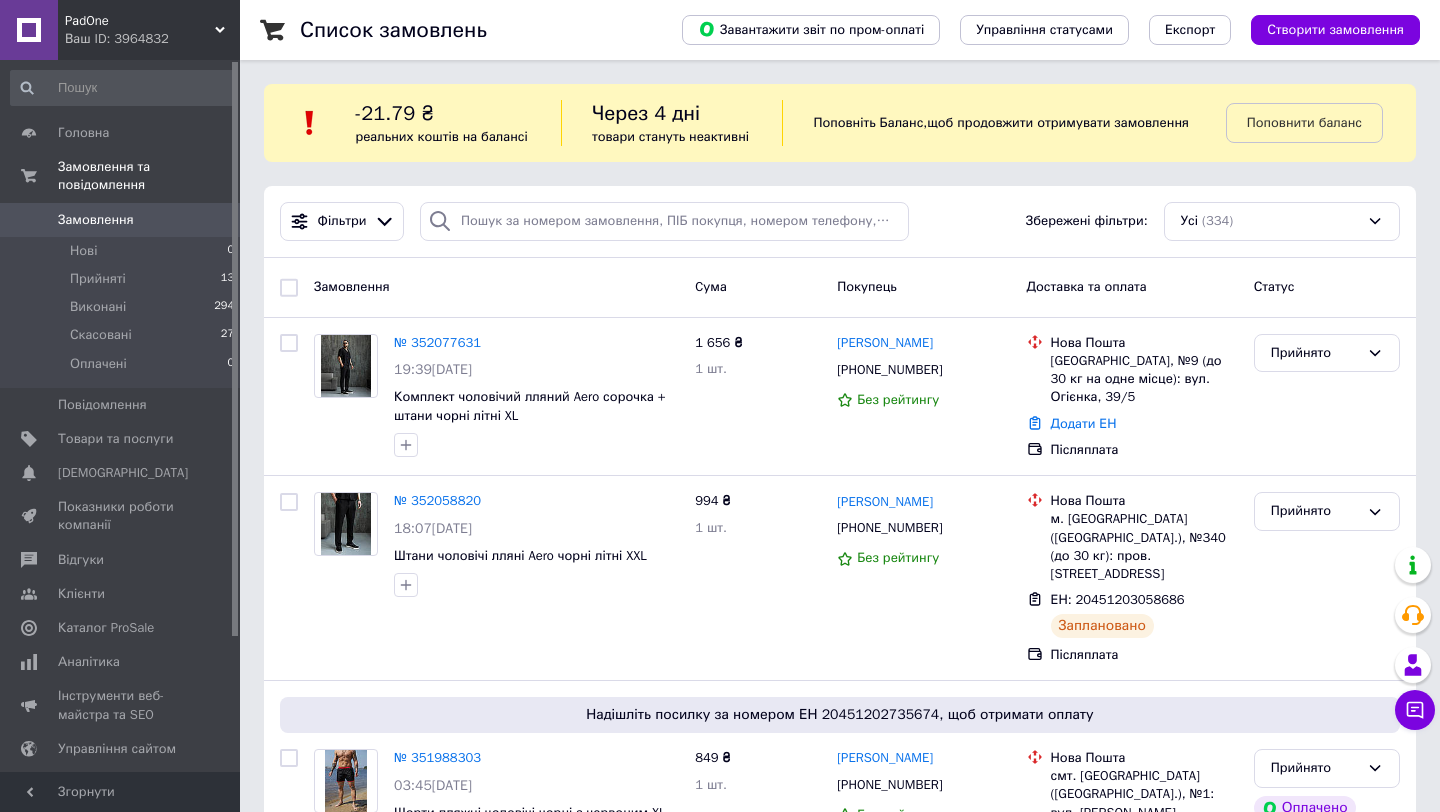 click on "Замовлення" at bounding box center [96, 220] 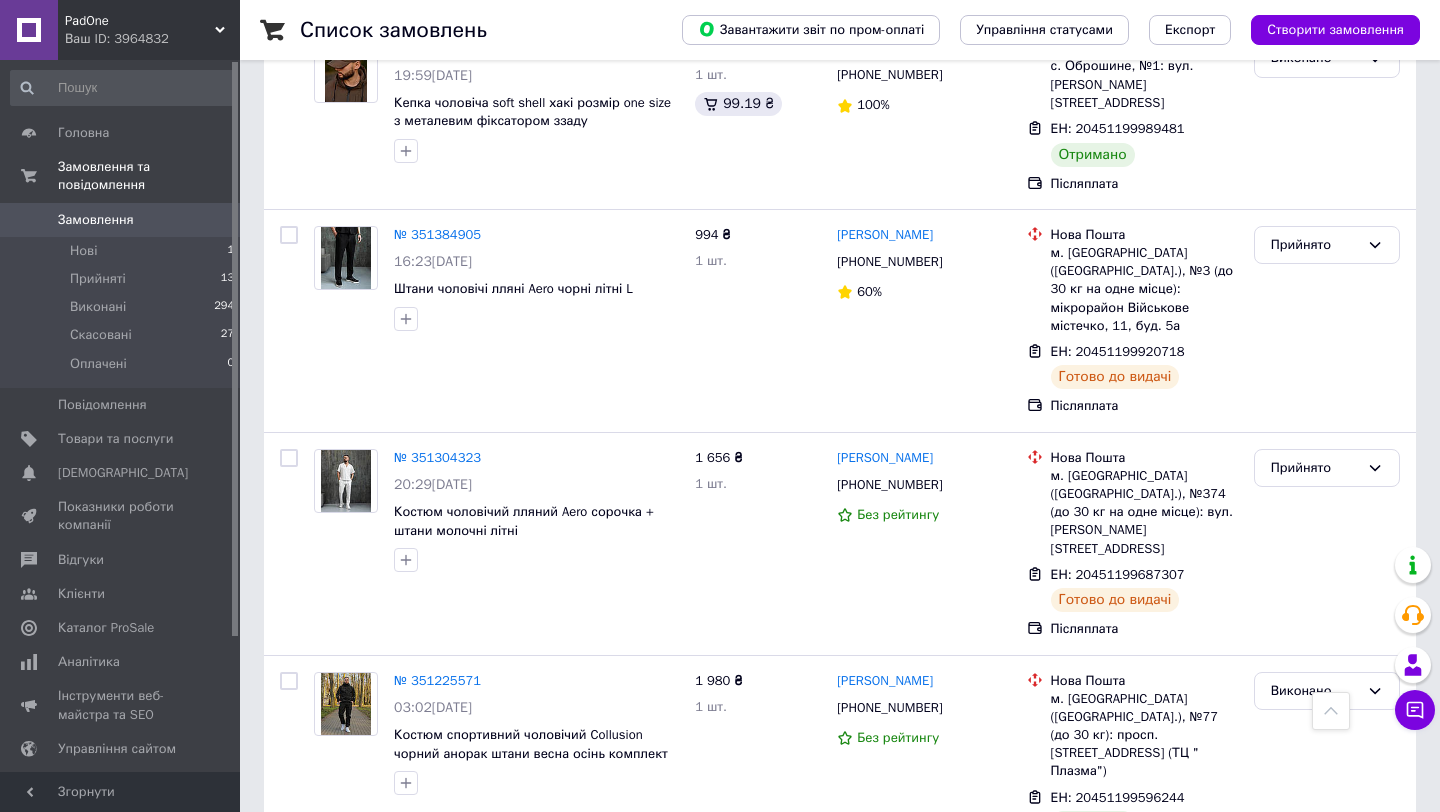 scroll, scrollTop: 3662, scrollLeft: 0, axis: vertical 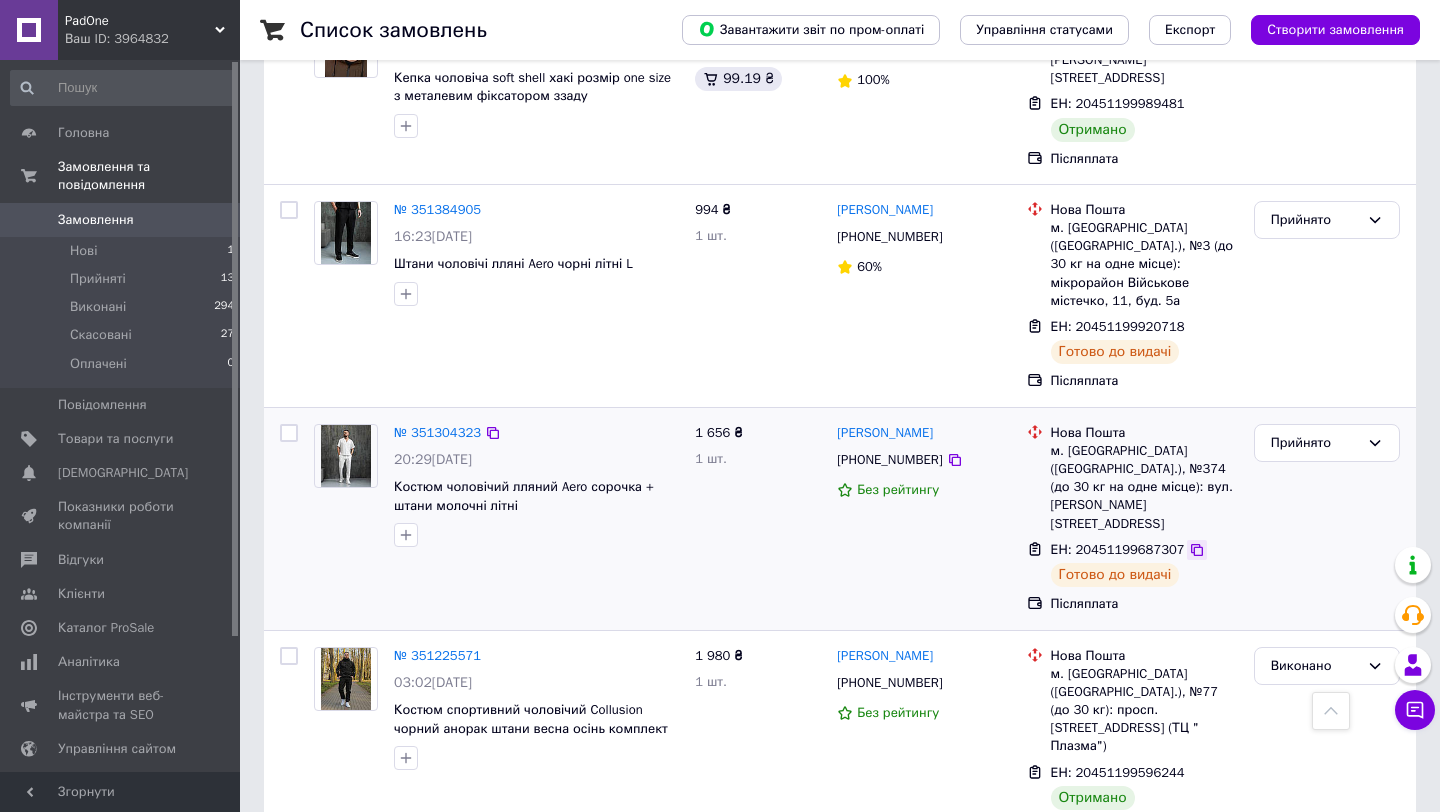click 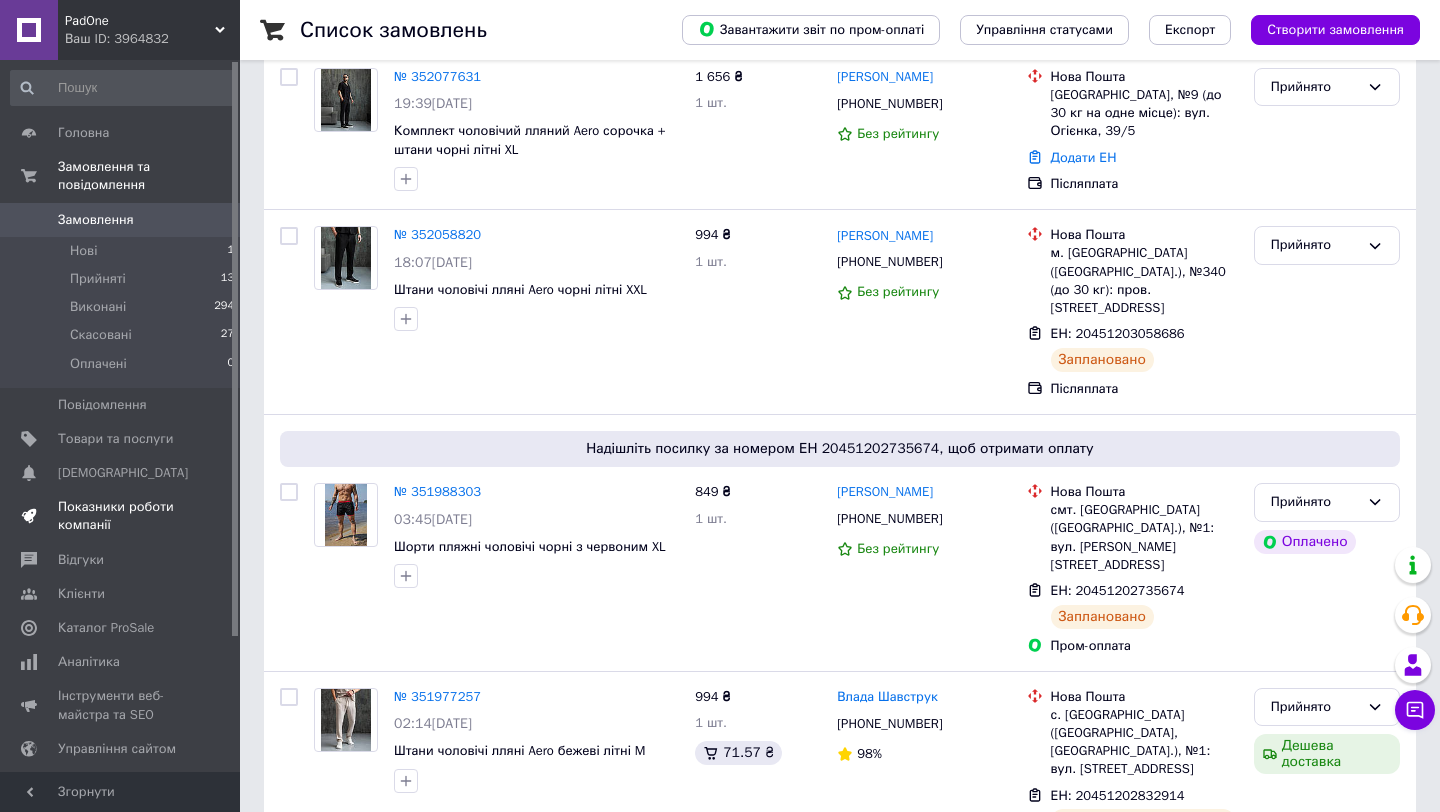 scroll, scrollTop: 0, scrollLeft: 0, axis: both 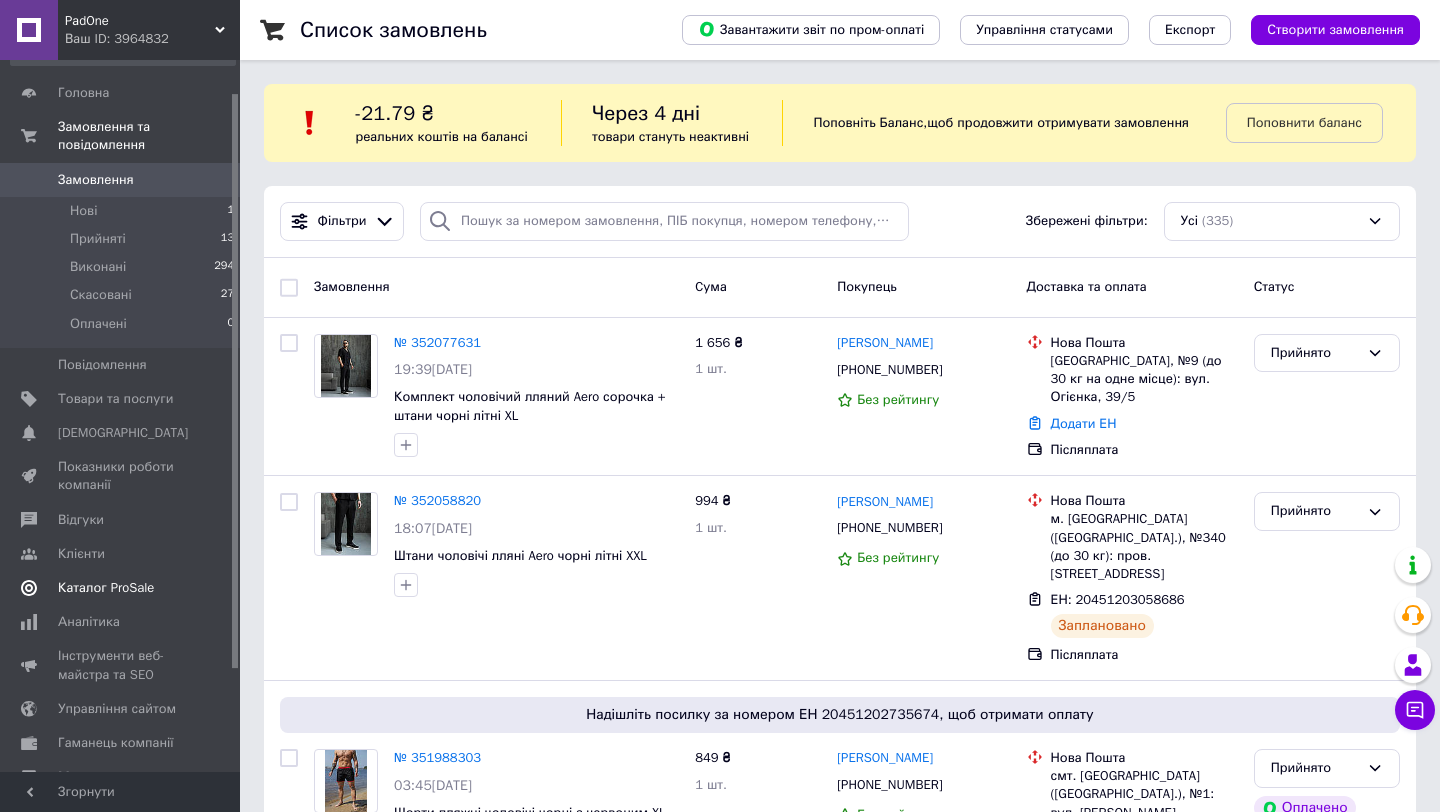 click on "Каталог ProSale" at bounding box center (106, 588) 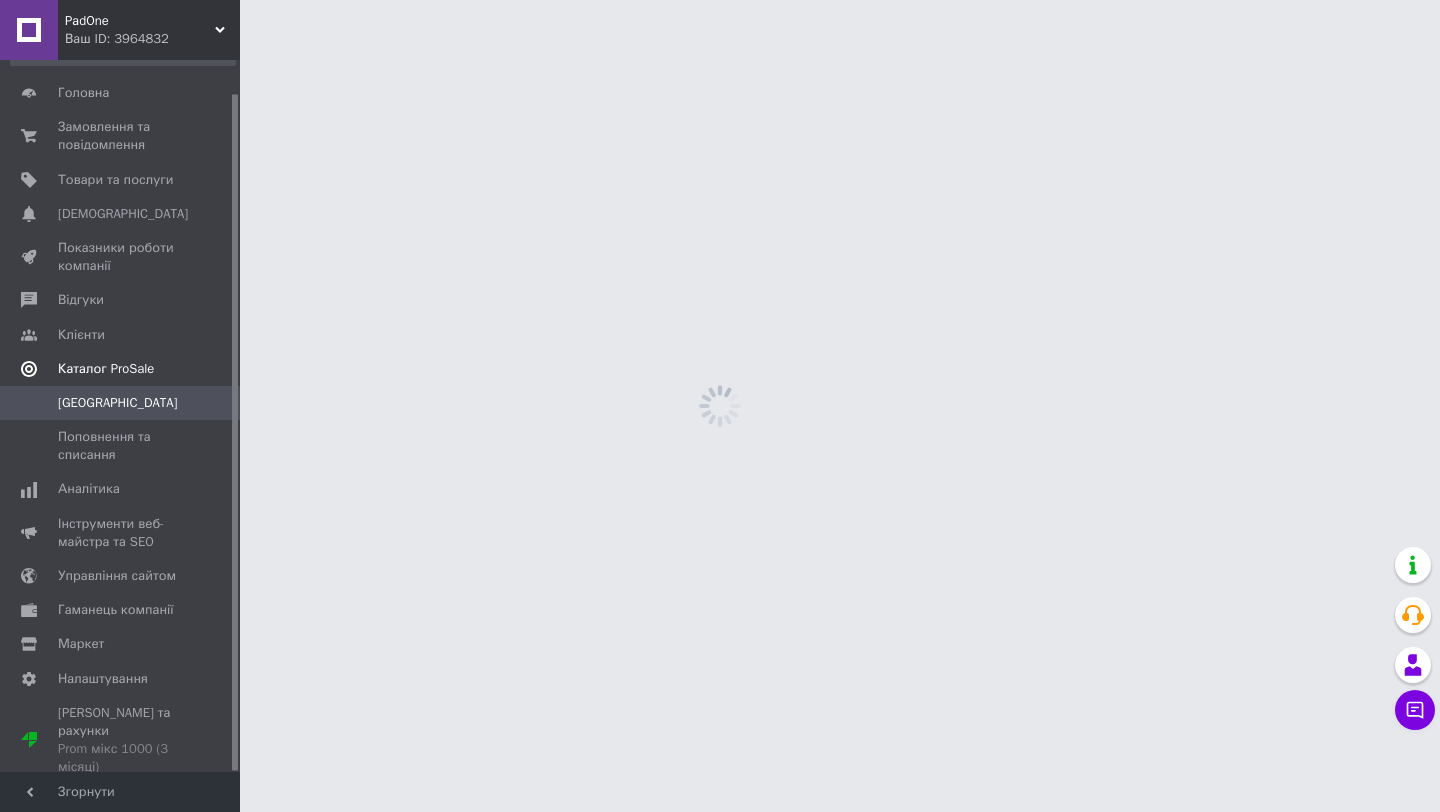 scroll, scrollTop: 34, scrollLeft: 0, axis: vertical 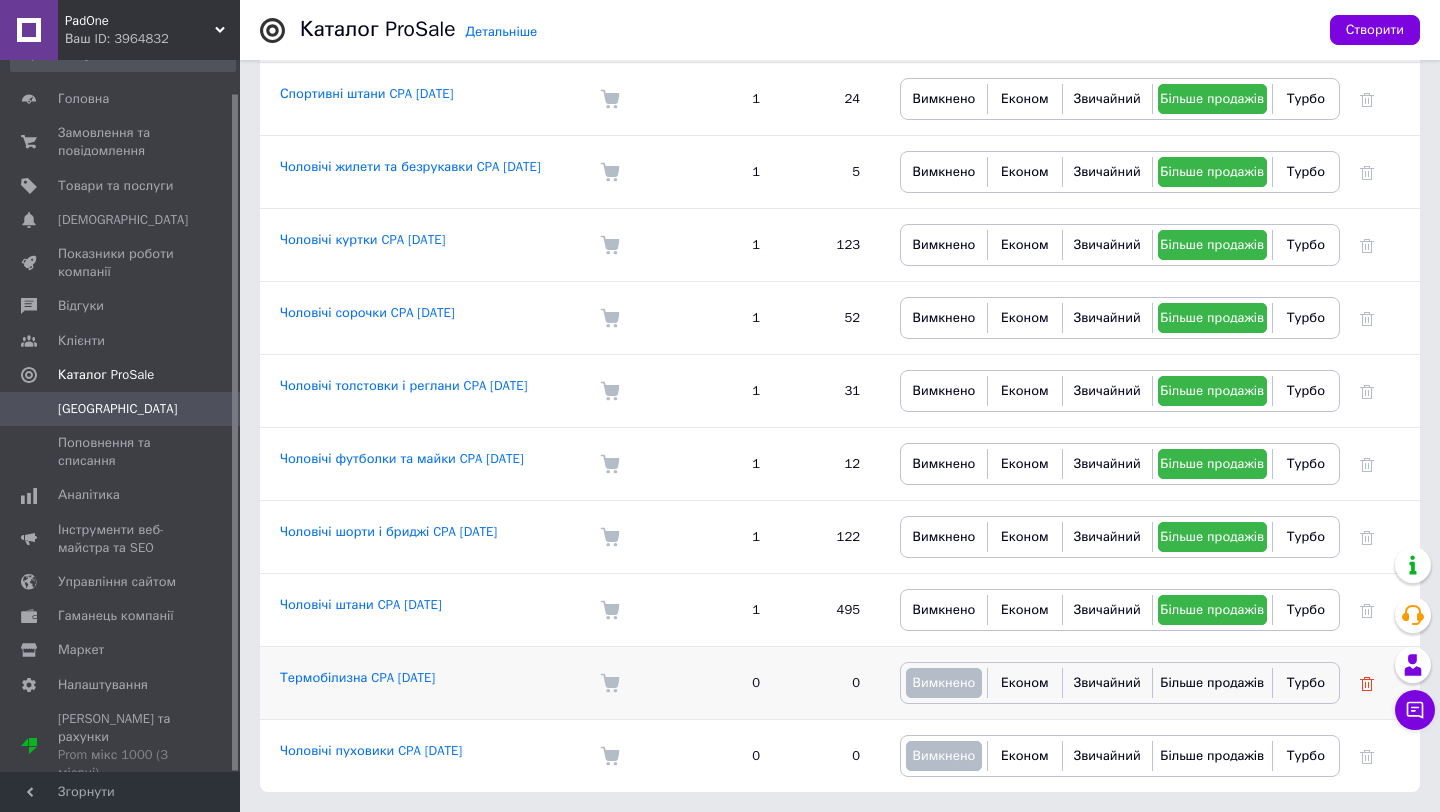 click 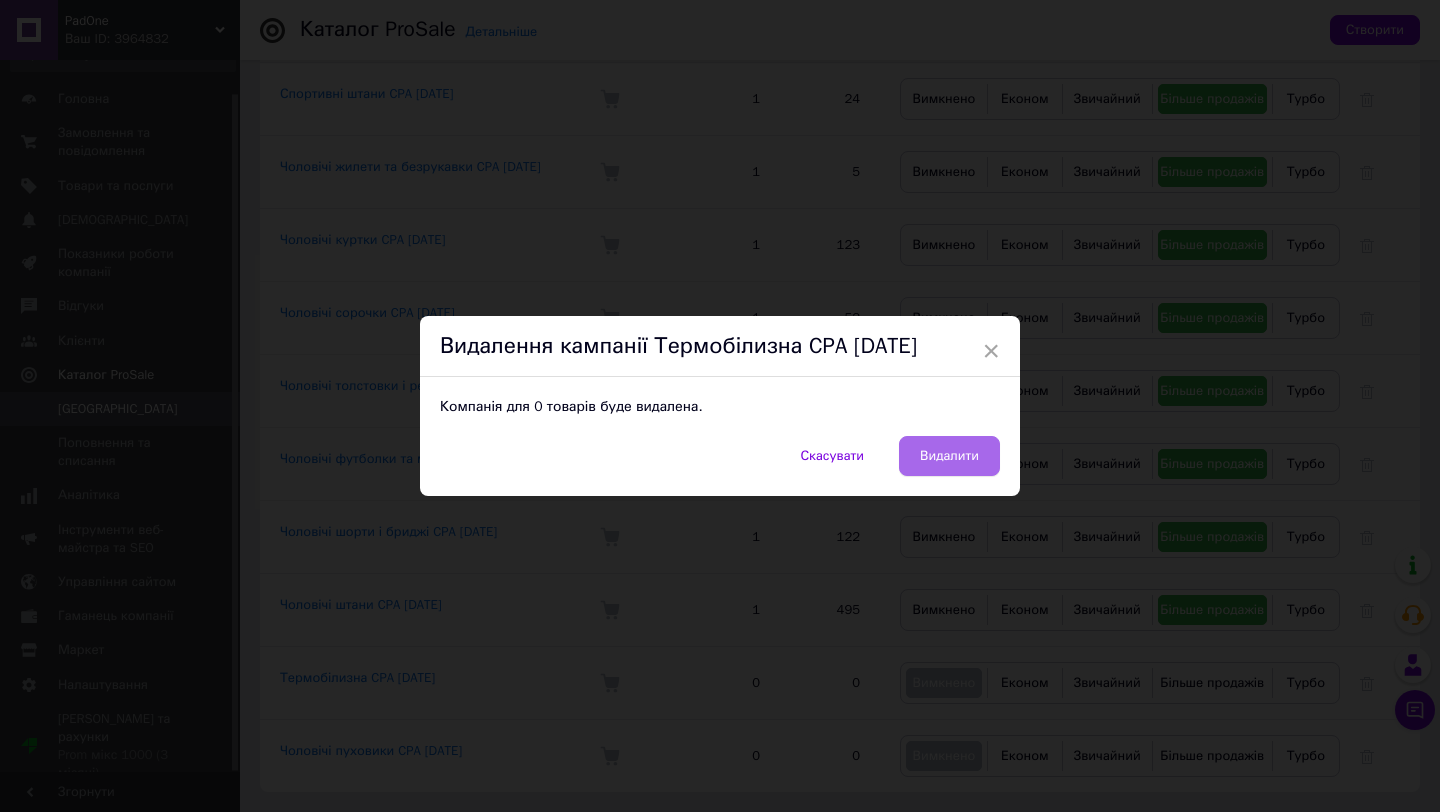 click on "Видалити" at bounding box center [949, 456] 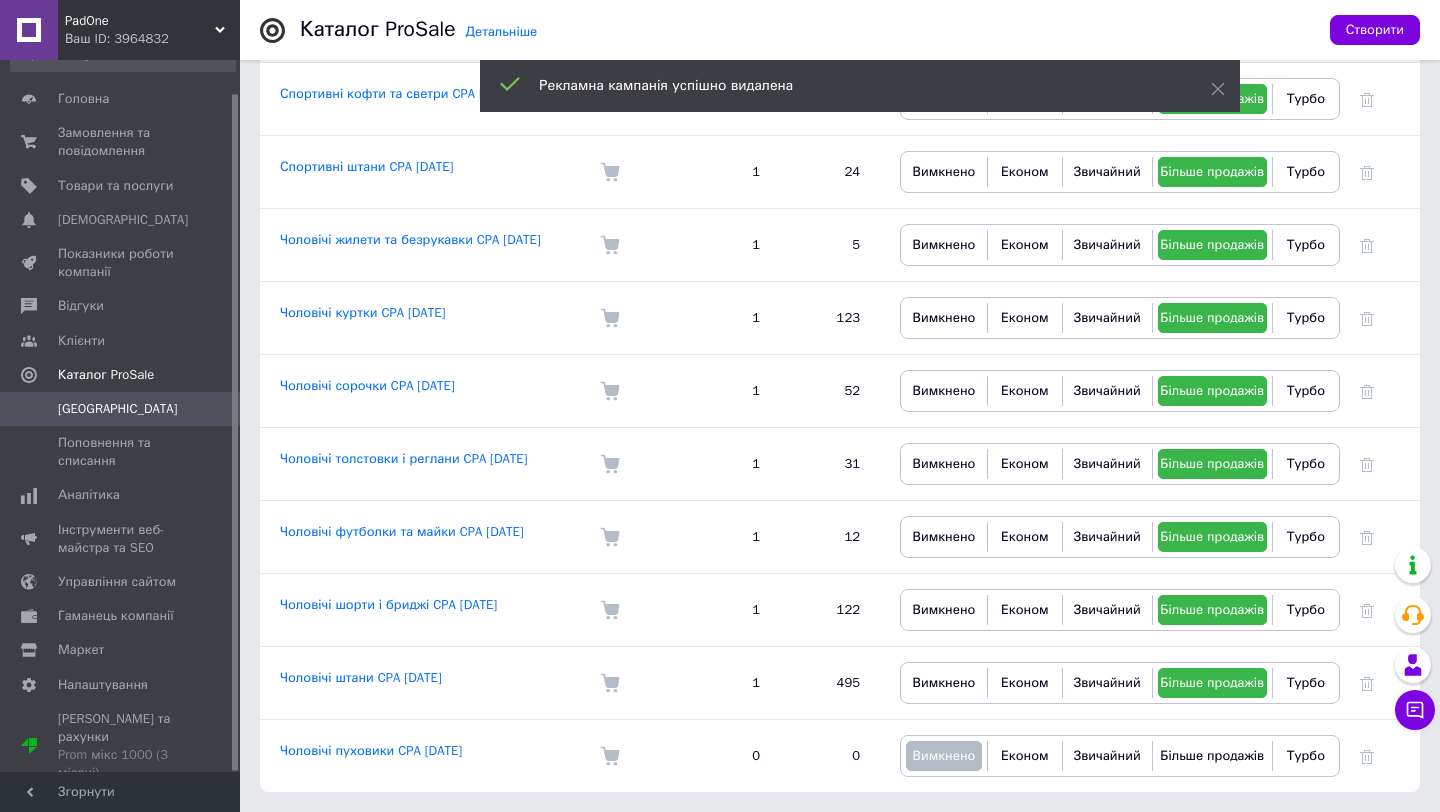 scroll, scrollTop: 1138, scrollLeft: 0, axis: vertical 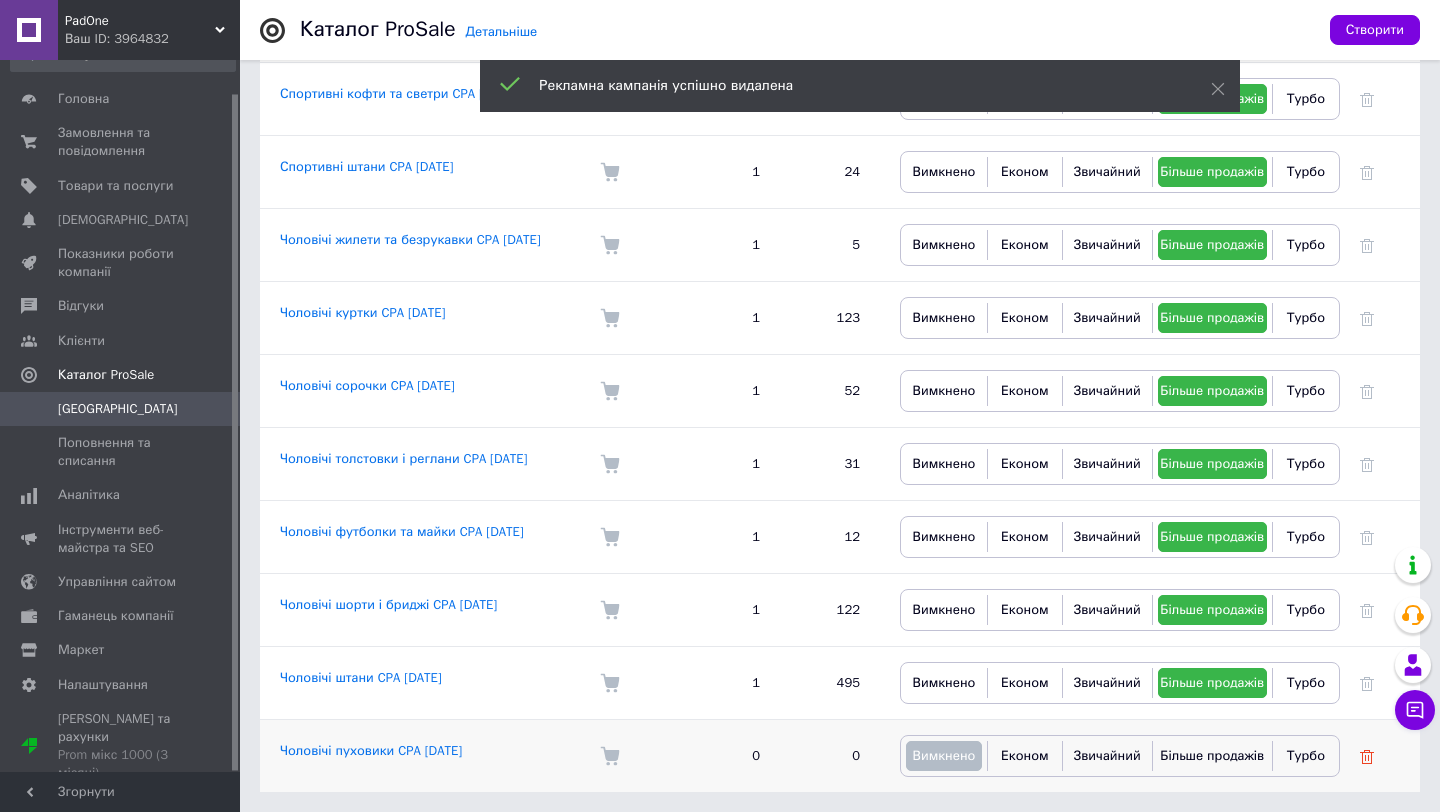 click 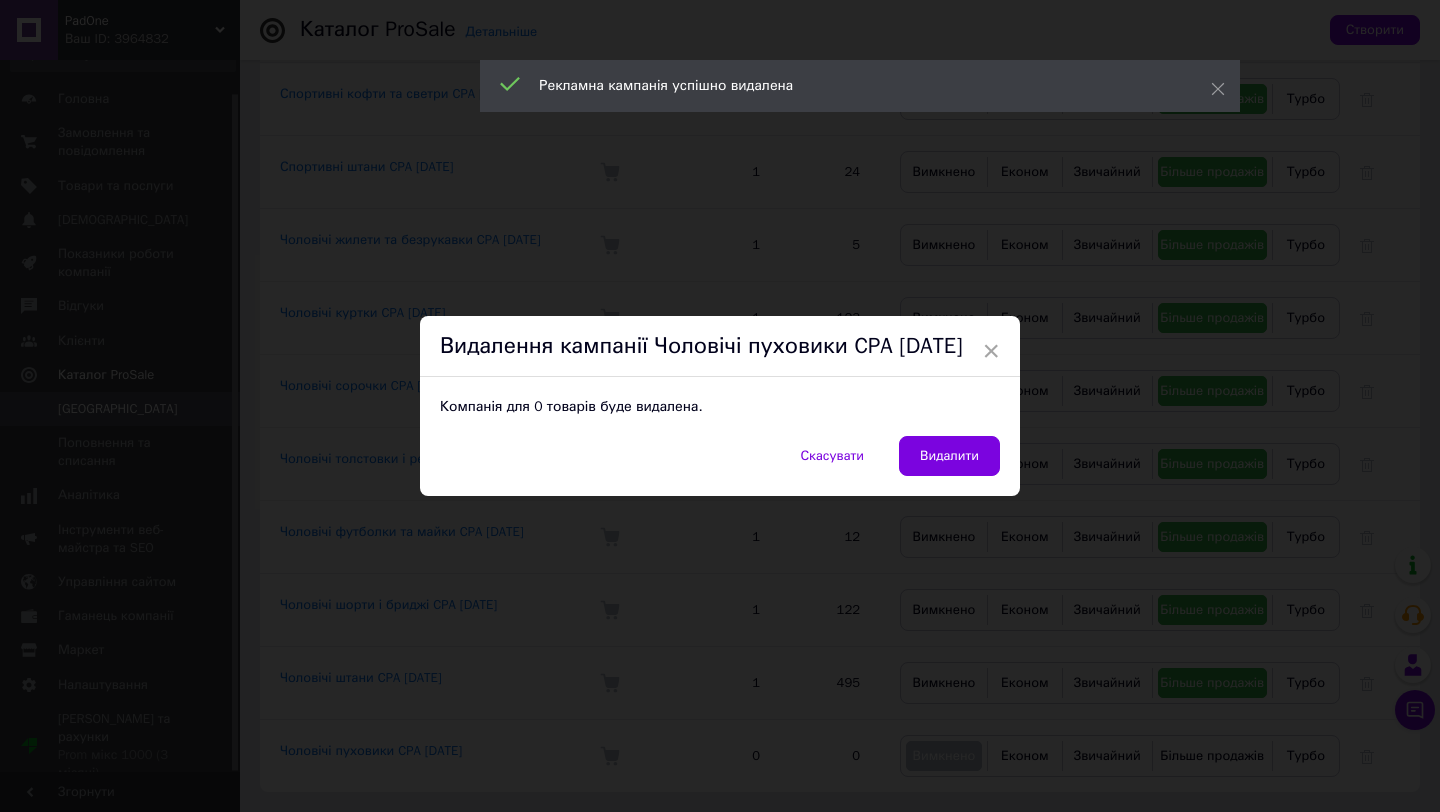 click on "Видалити" at bounding box center (949, 456) 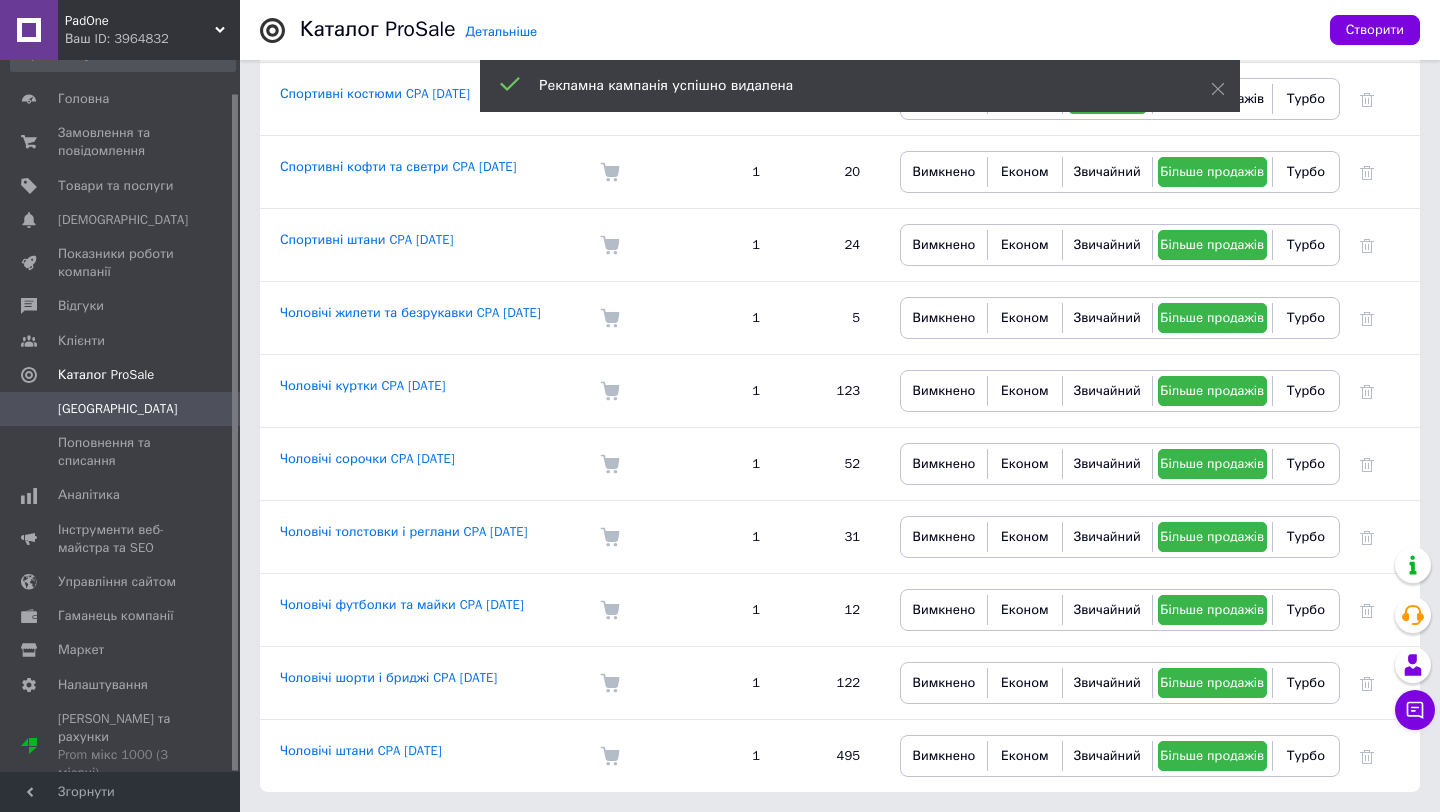 scroll, scrollTop: 1065, scrollLeft: 0, axis: vertical 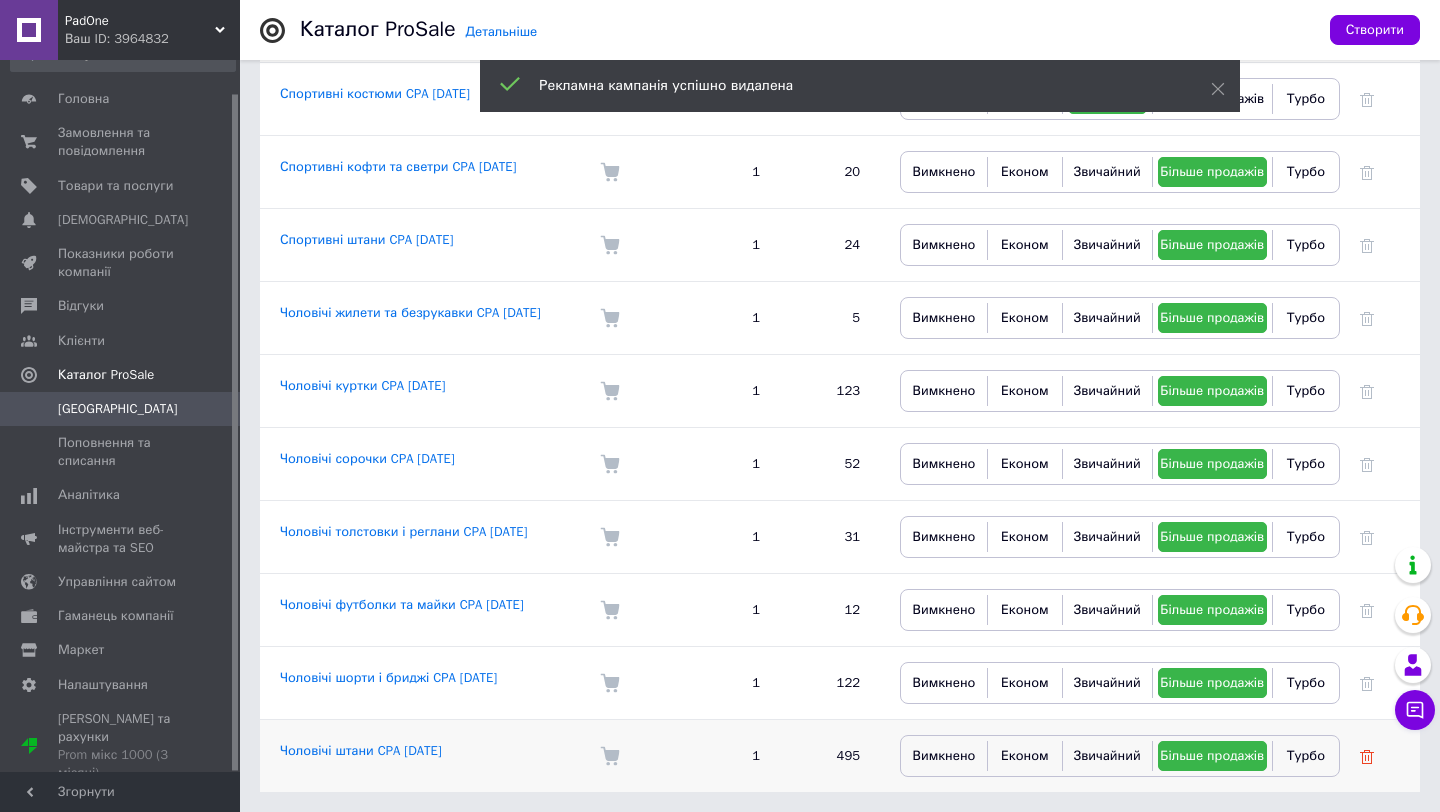 click 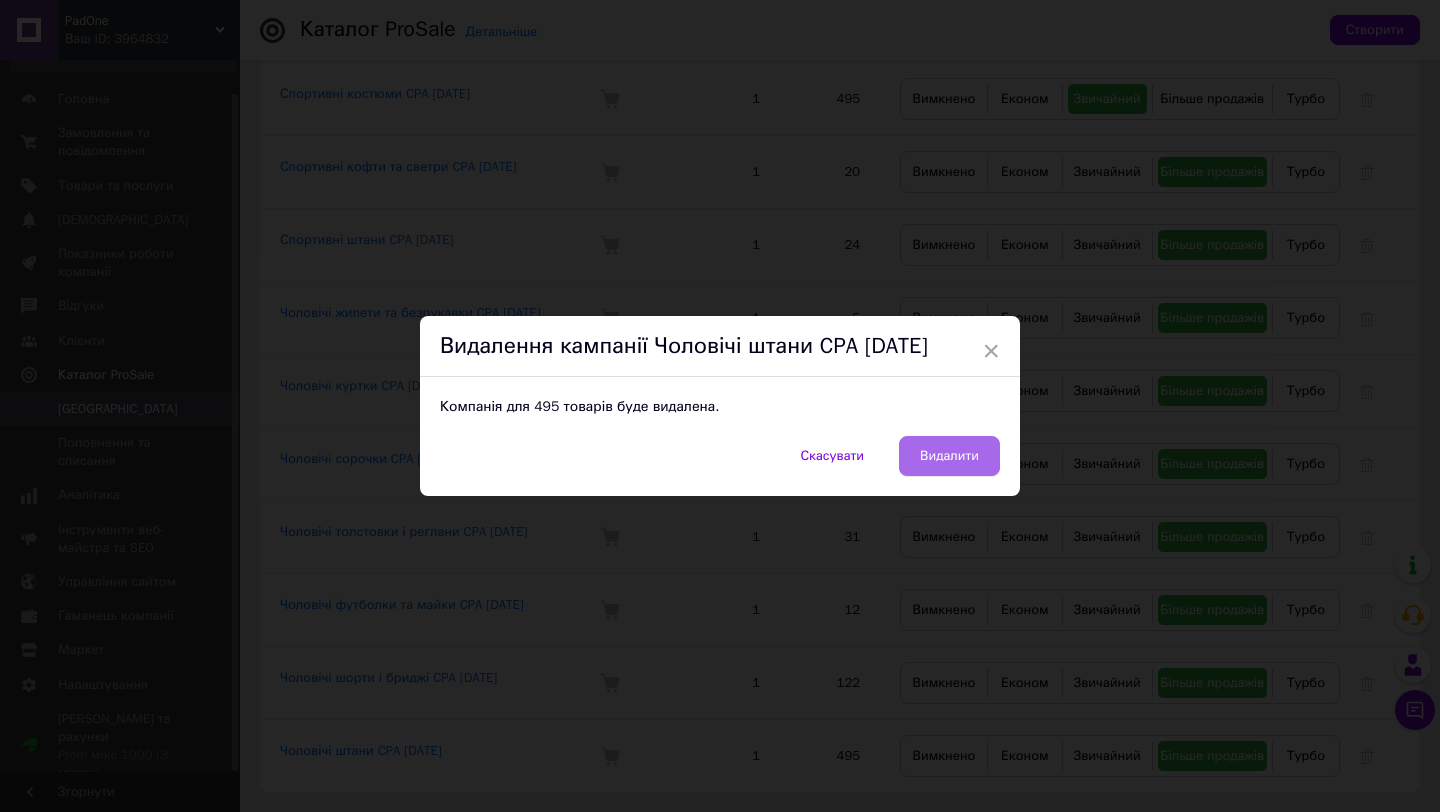 click on "Видалити" at bounding box center [949, 456] 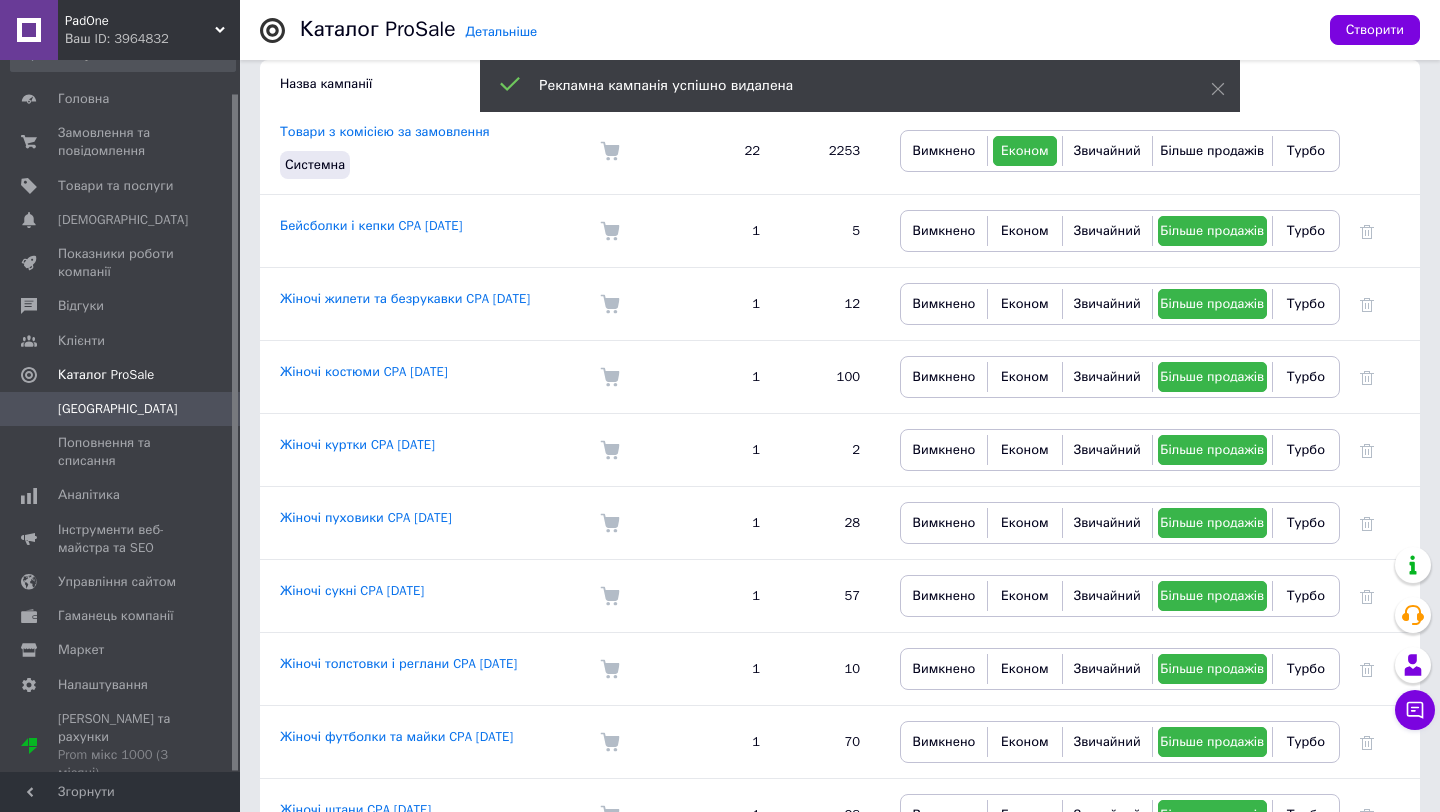 scroll, scrollTop: 184, scrollLeft: 0, axis: vertical 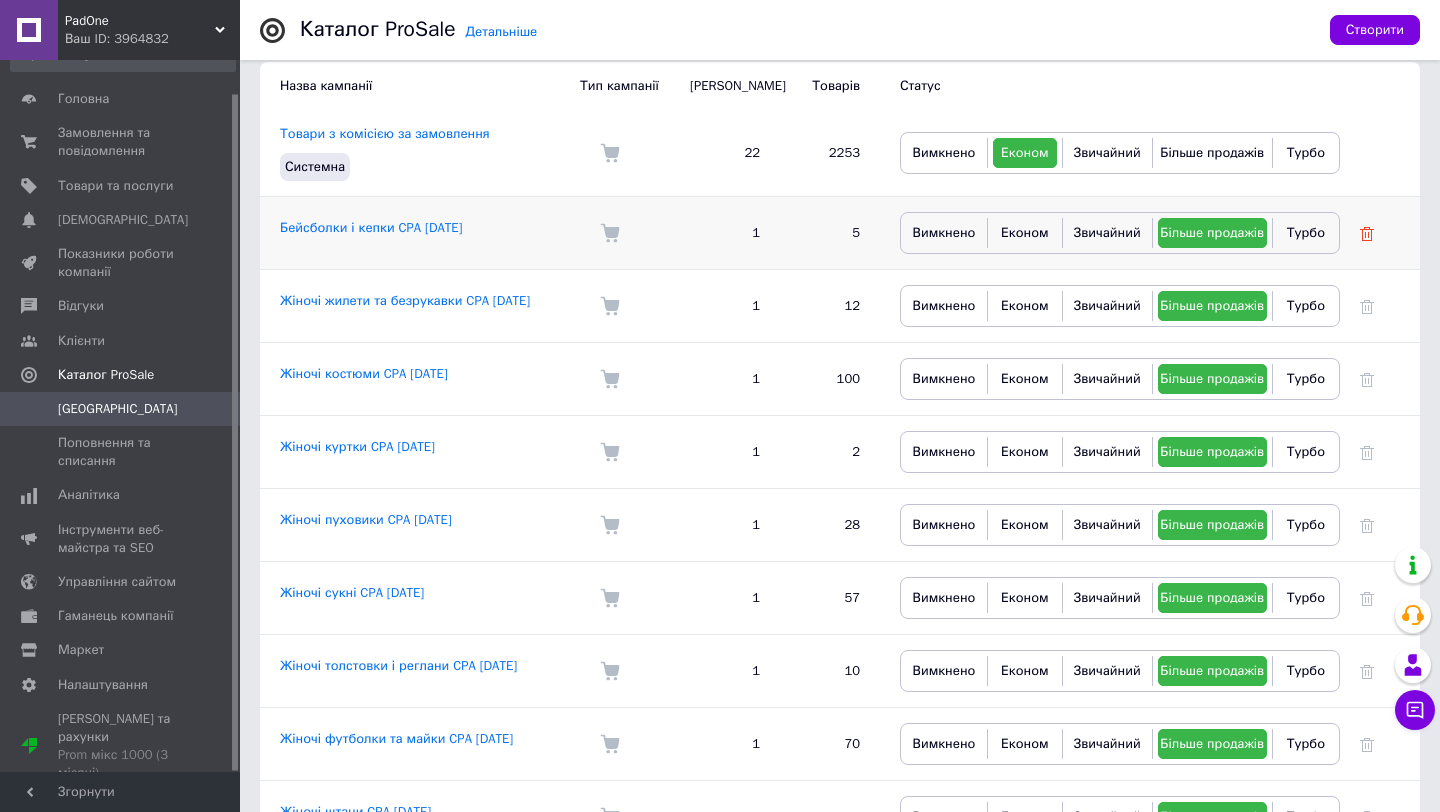 click 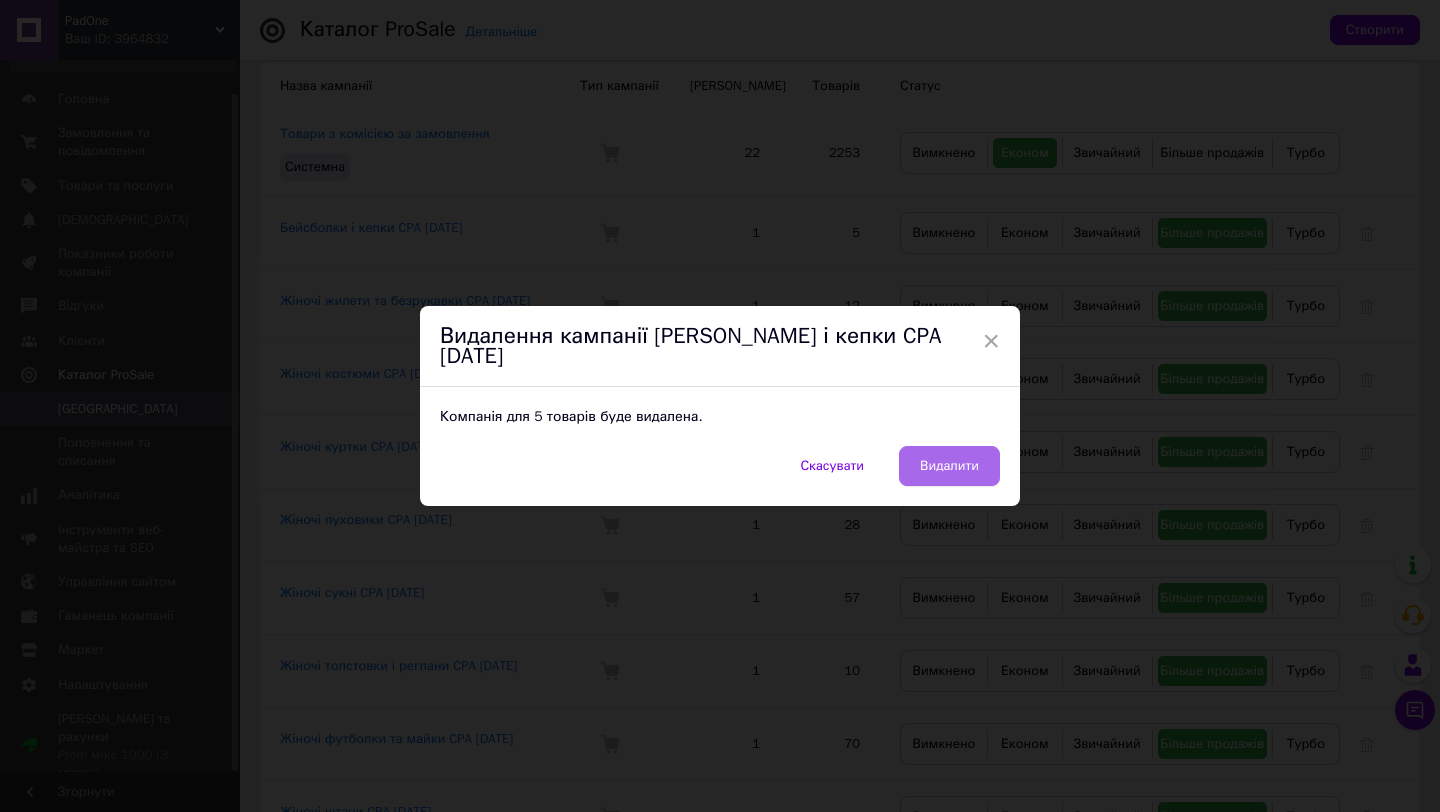 click on "Видалити" at bounding box center (949, 466) 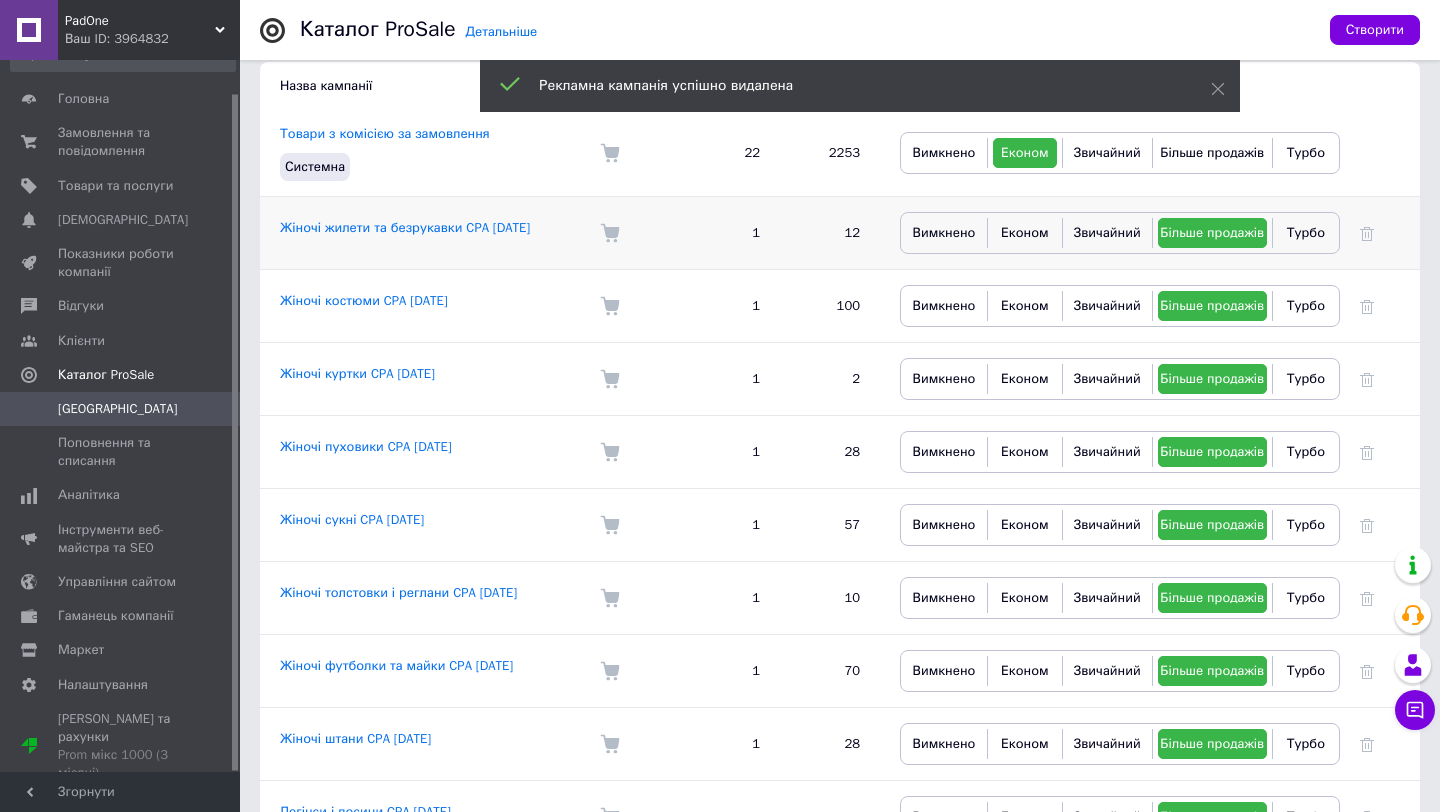 click at bounding box center [1380, 233] 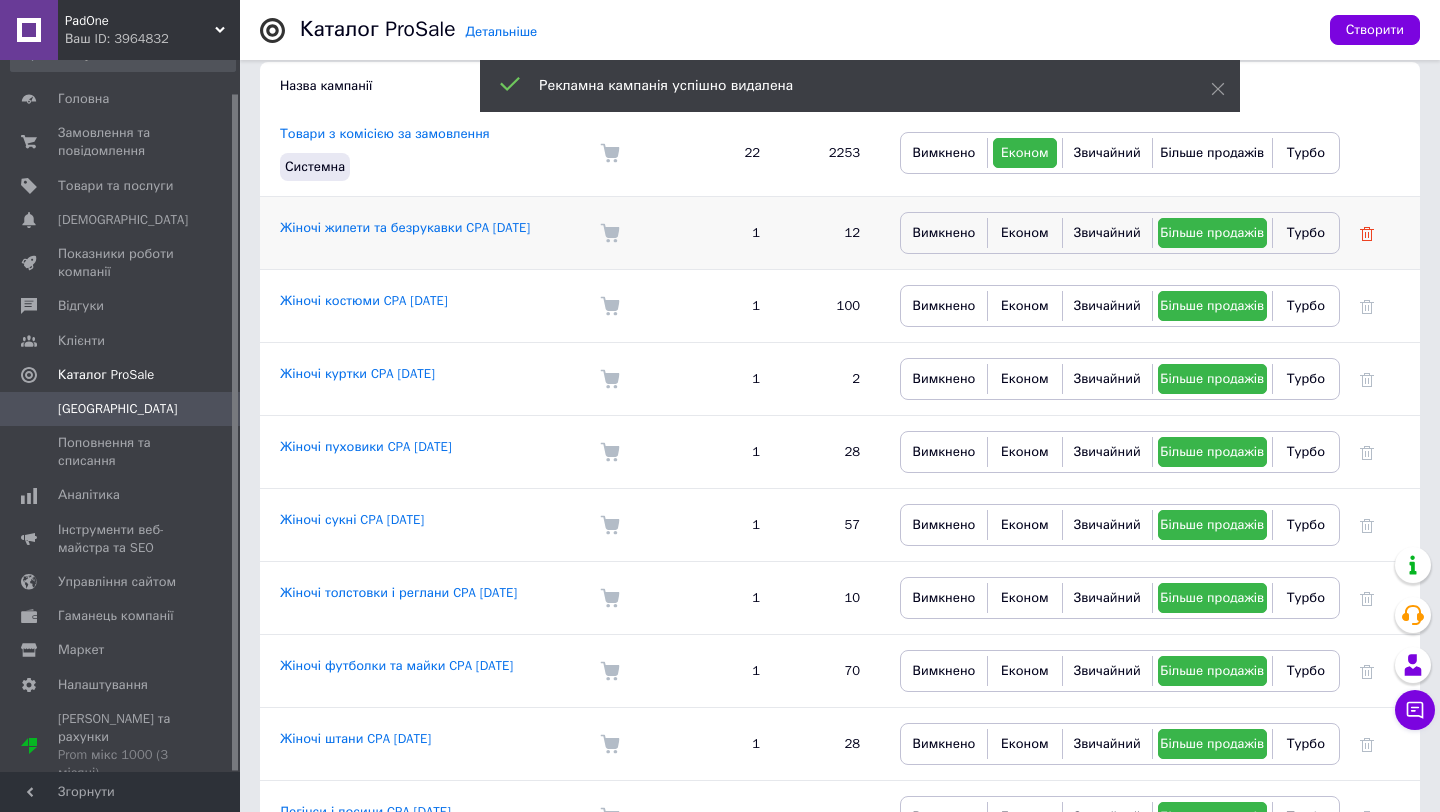 click 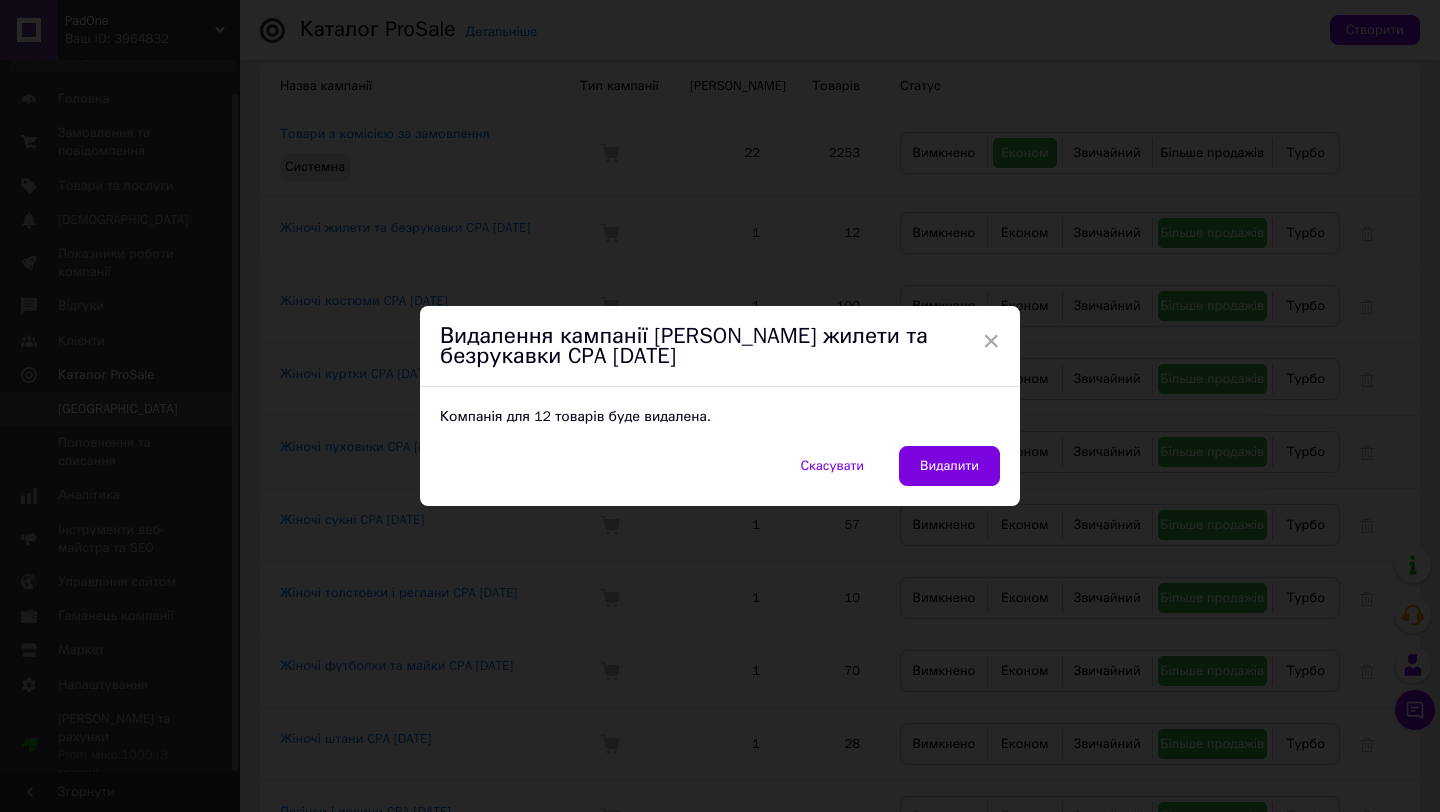 click on "Видалити" at bounding box center (949, 466) 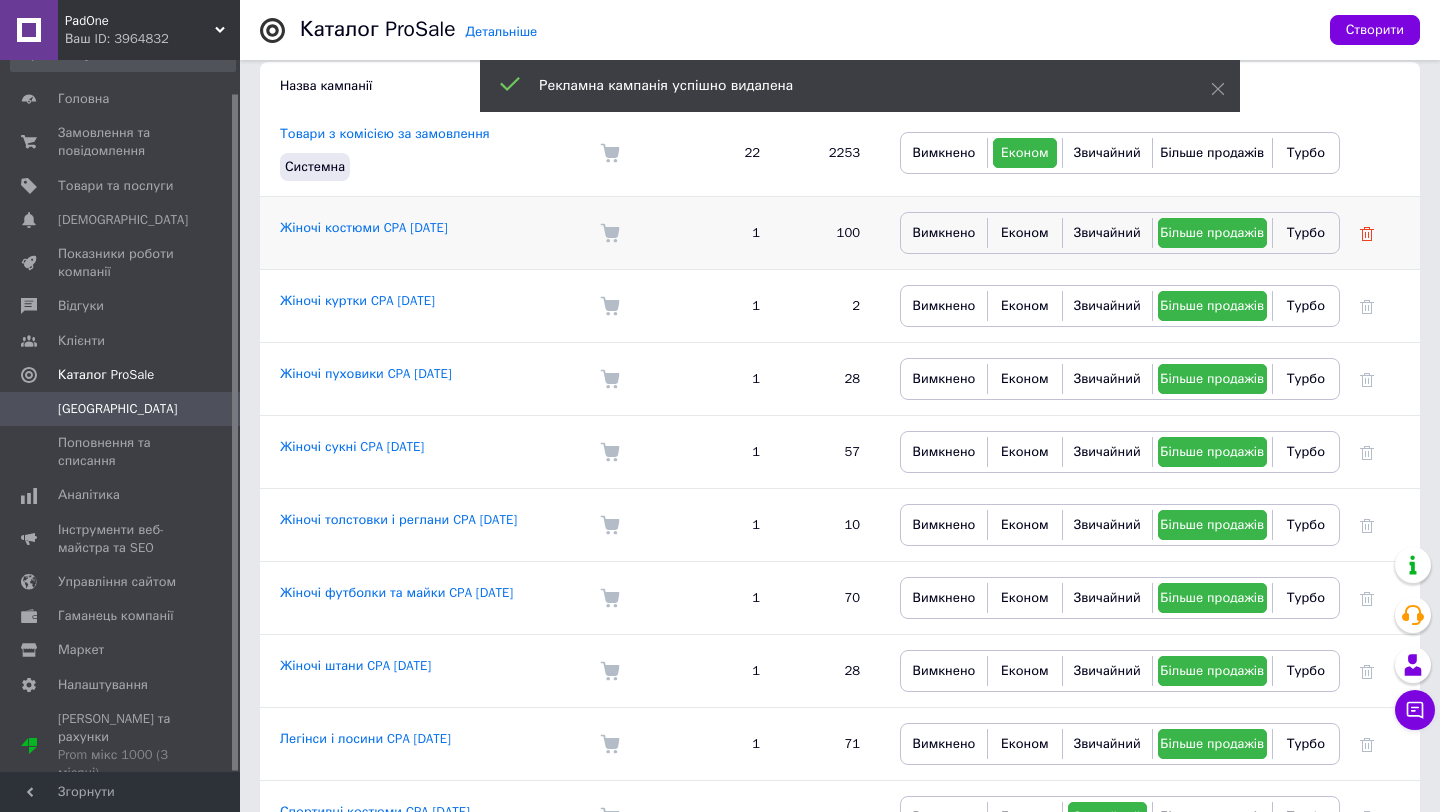 click 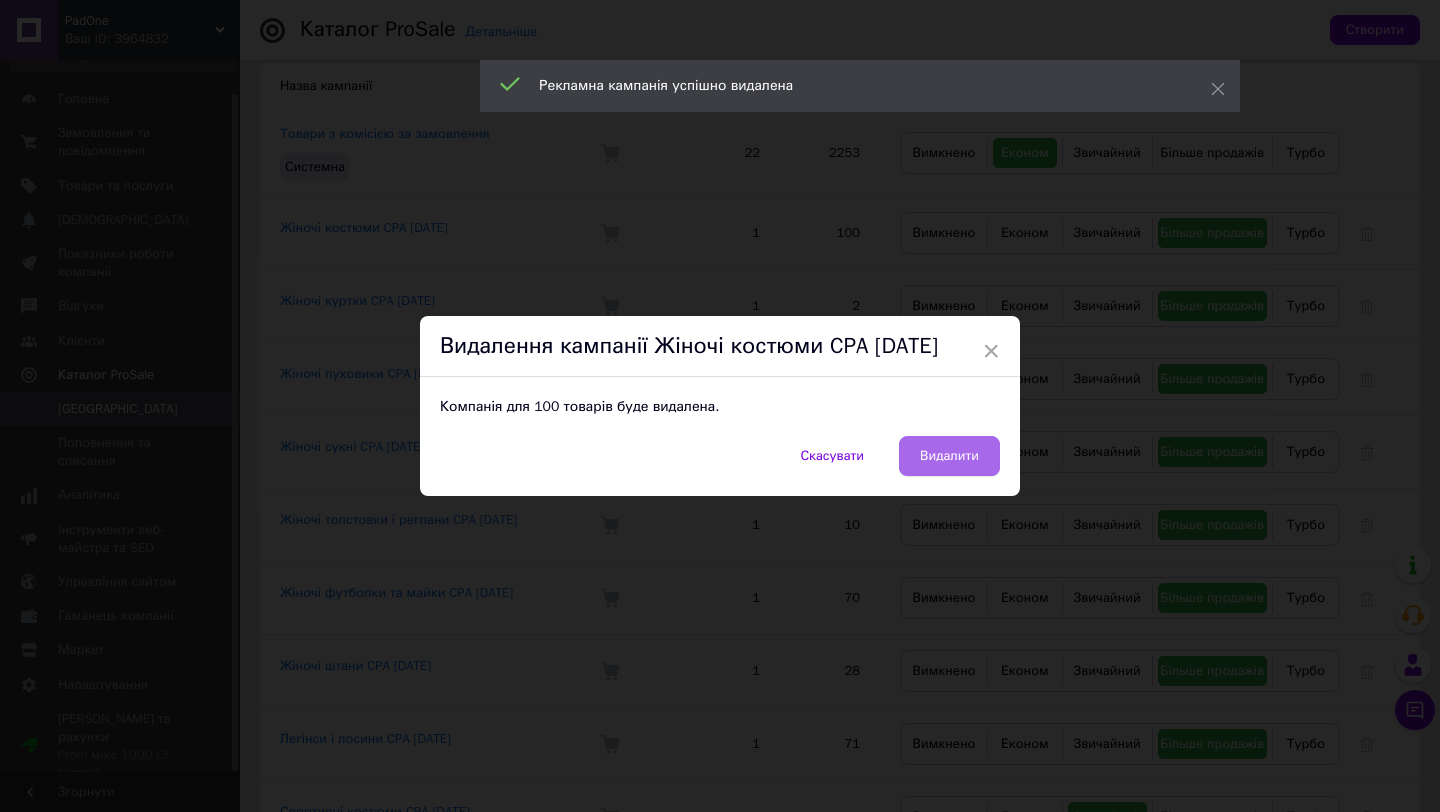 click on "Видалити" at bounding box center [949, 456] 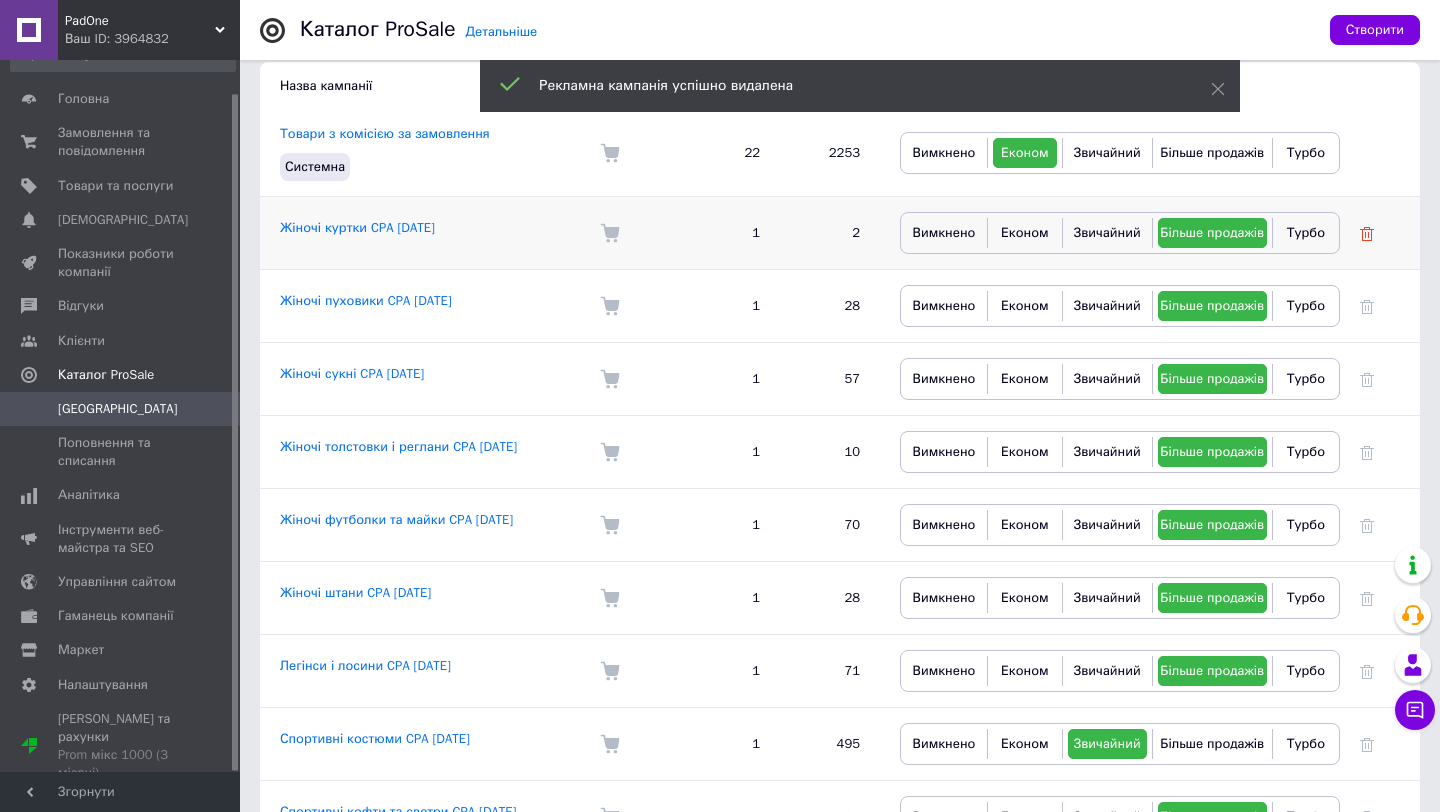 click 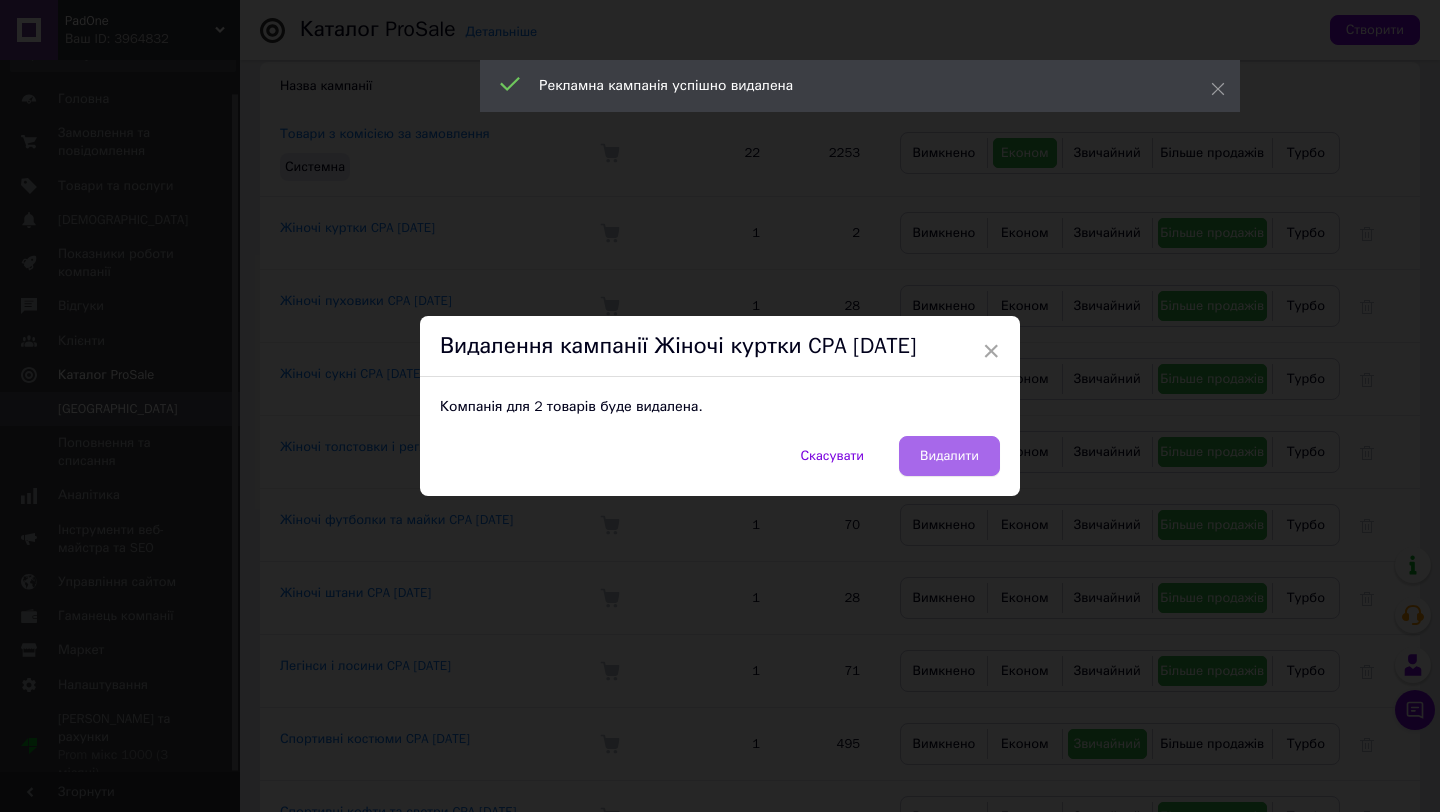 click on "Видалити" at bounding box center [949, 456] 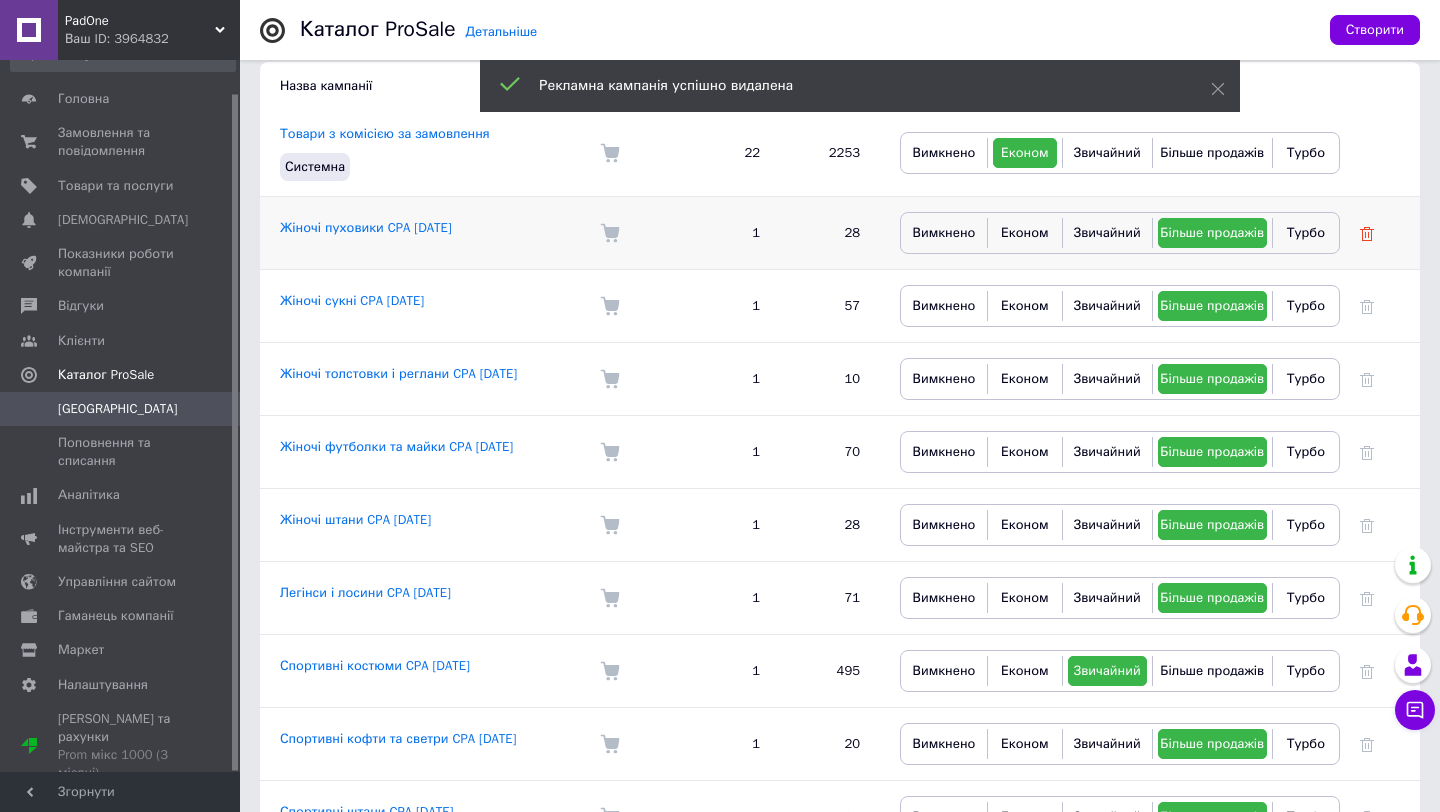 click 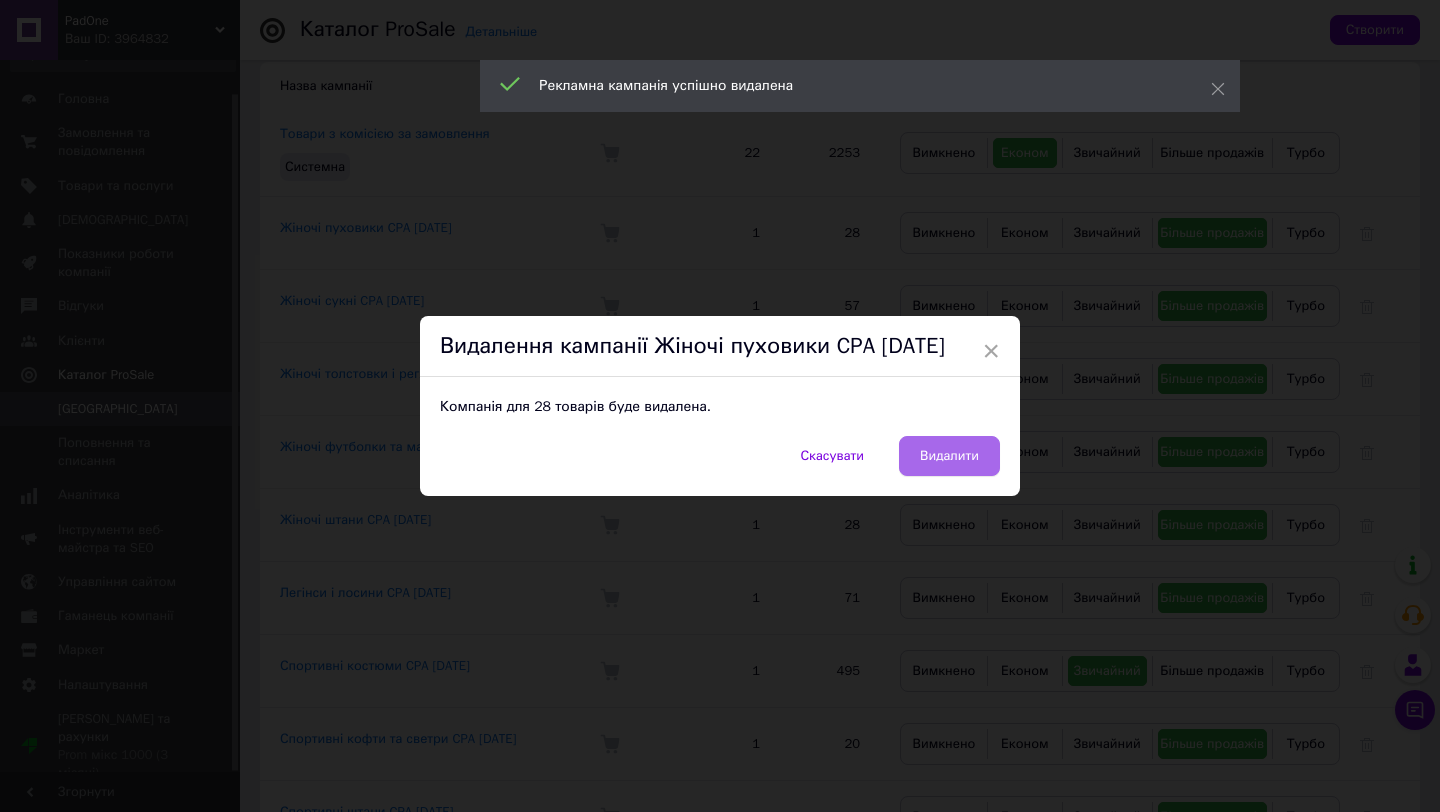 click on "Видалити" at bounding box center [949, 456] 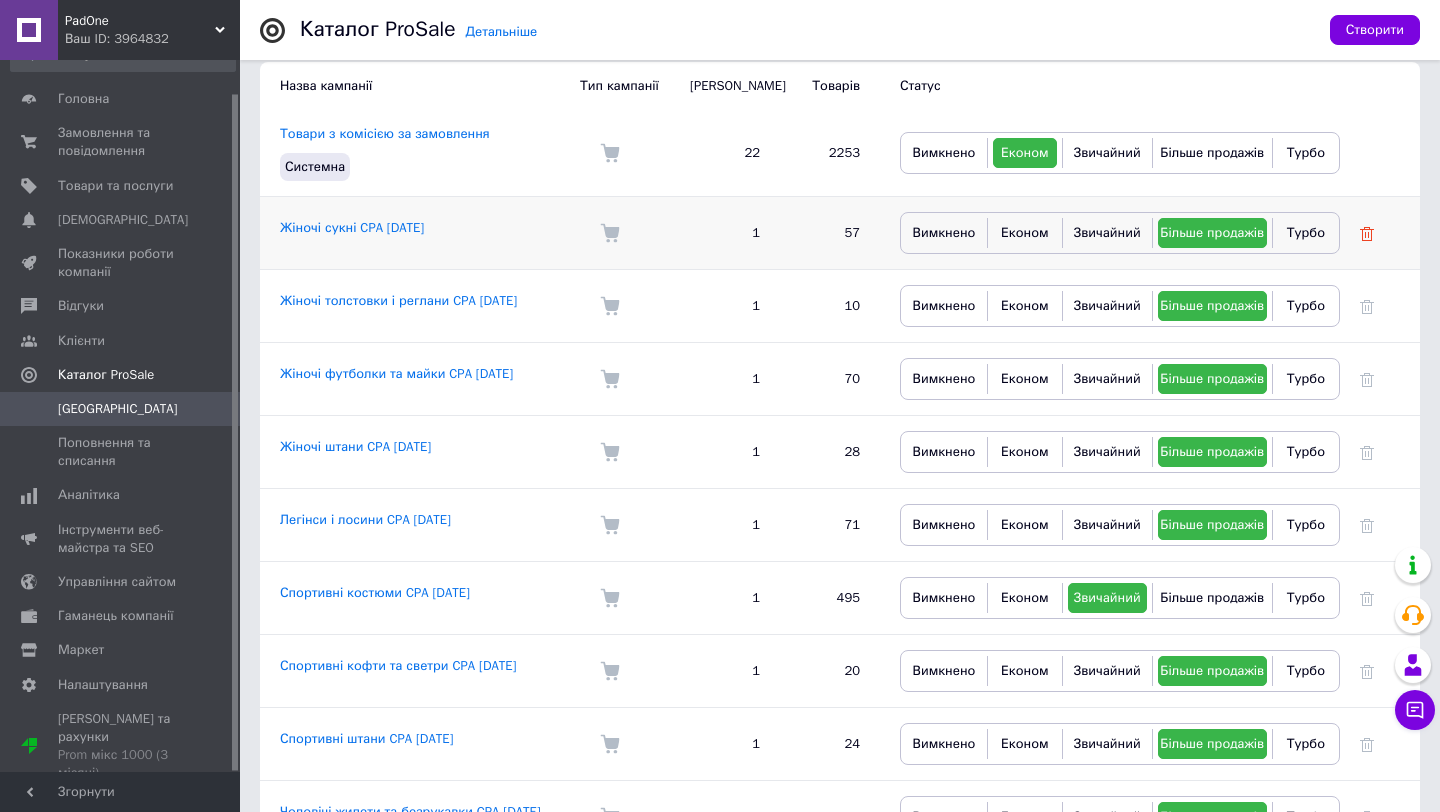 click 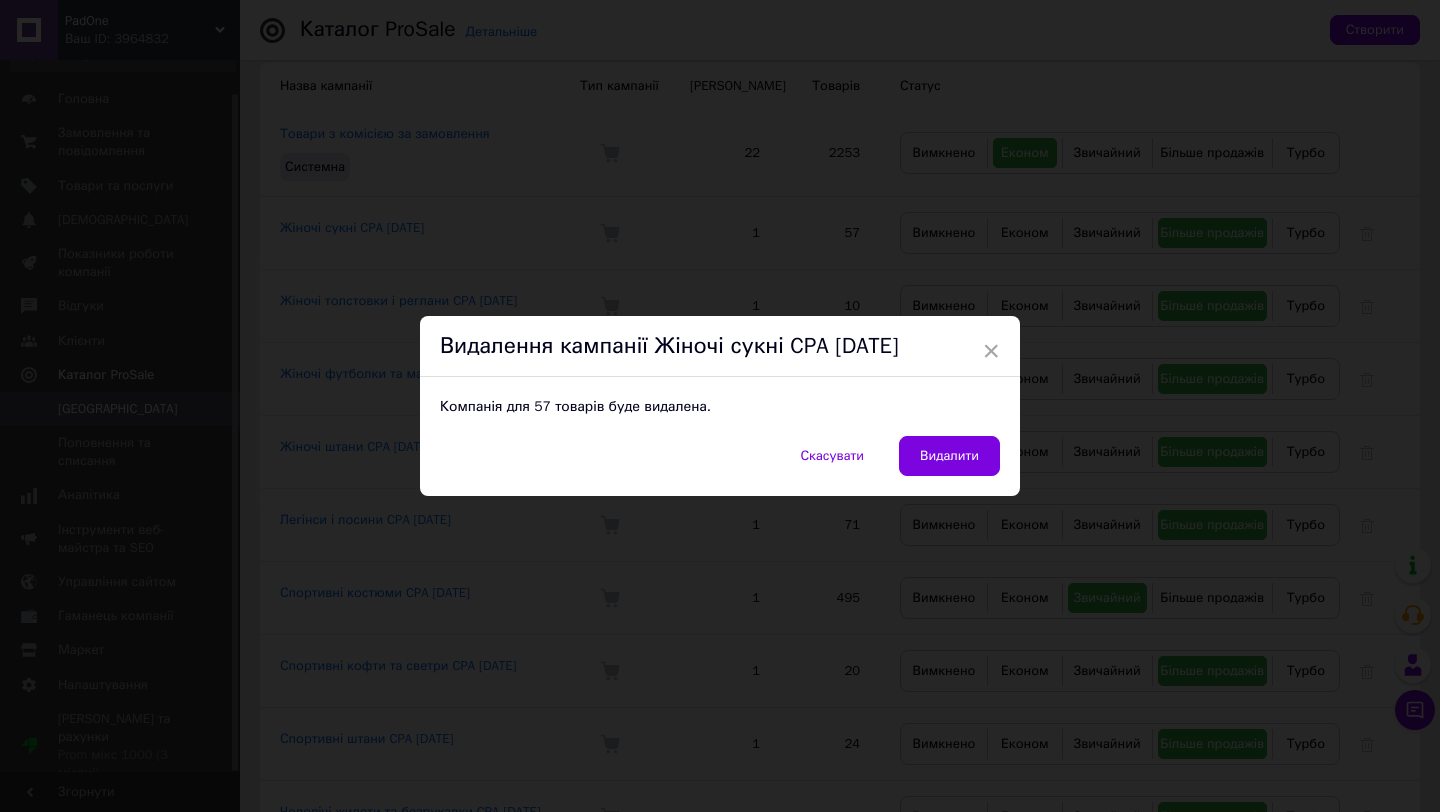 click on "Видалити" at bounding box center [949, 456] 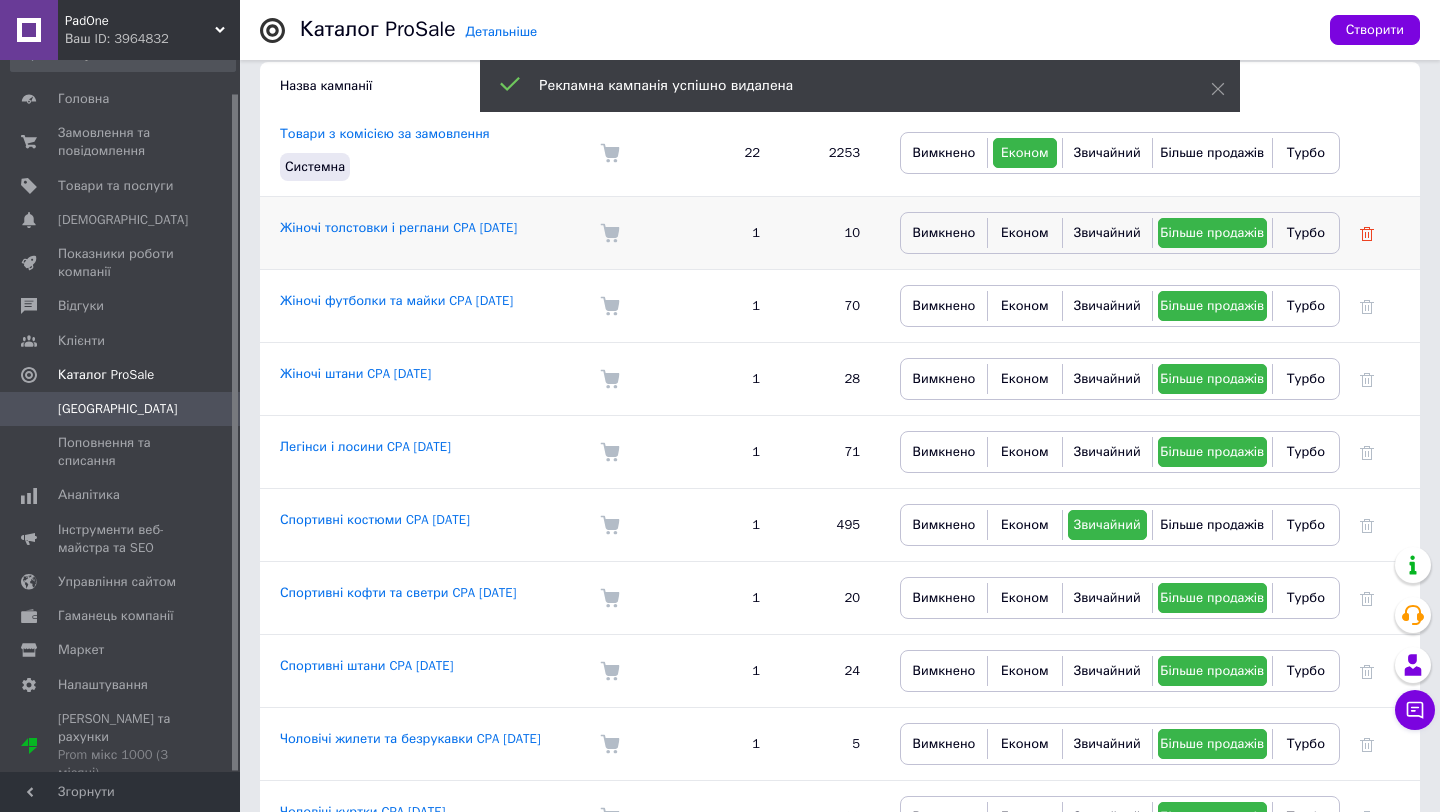 click 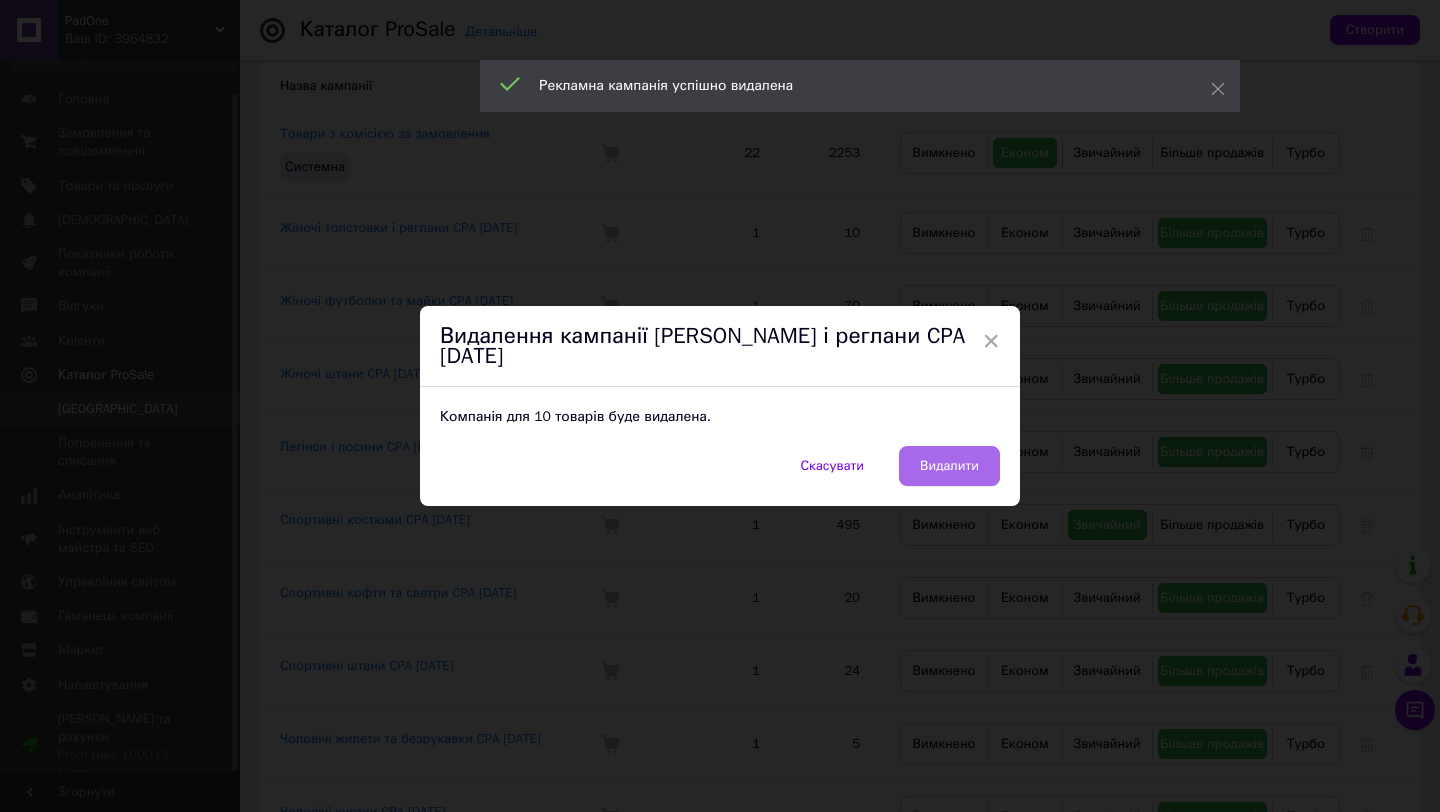 click on "Видалити" at bounding box center (949, 466) 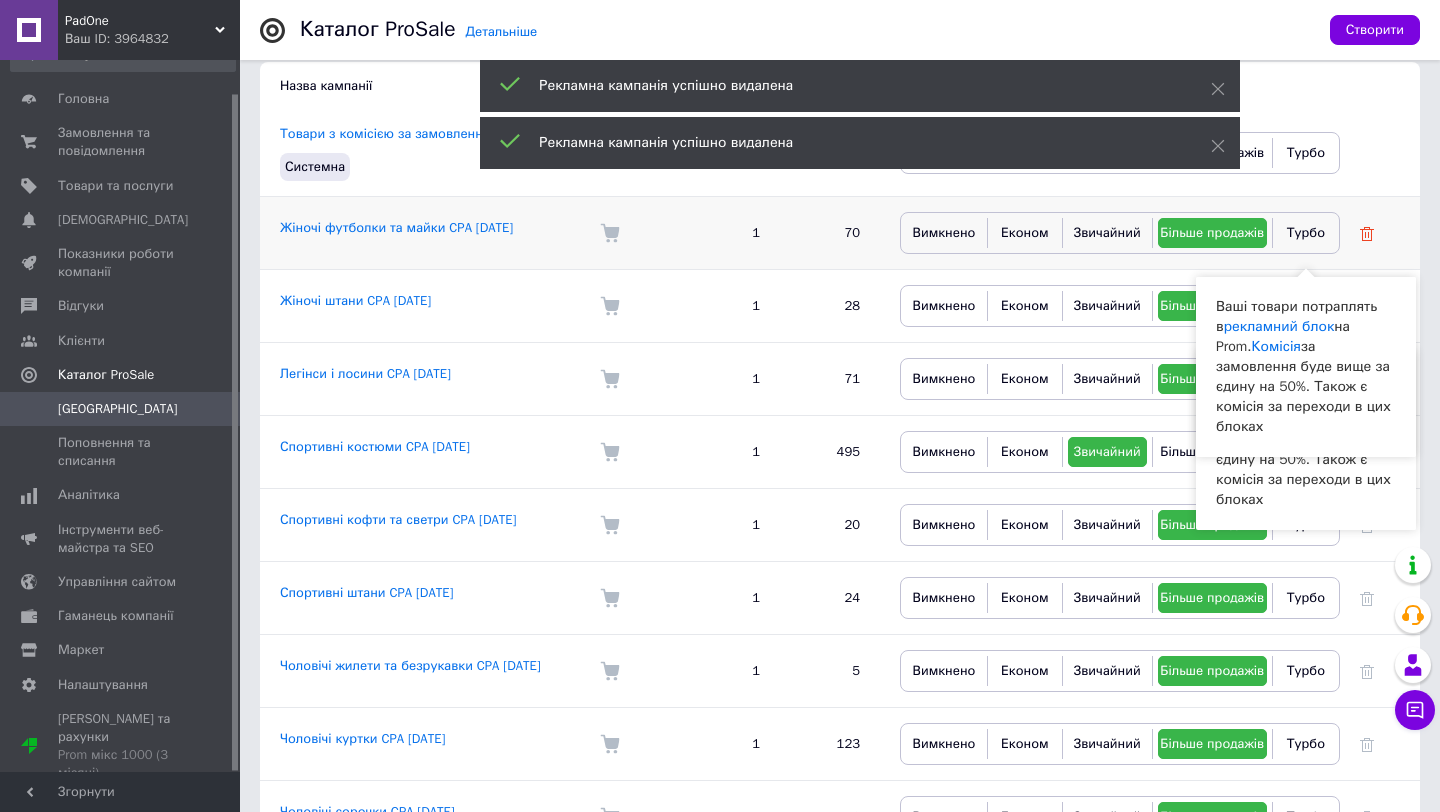 click 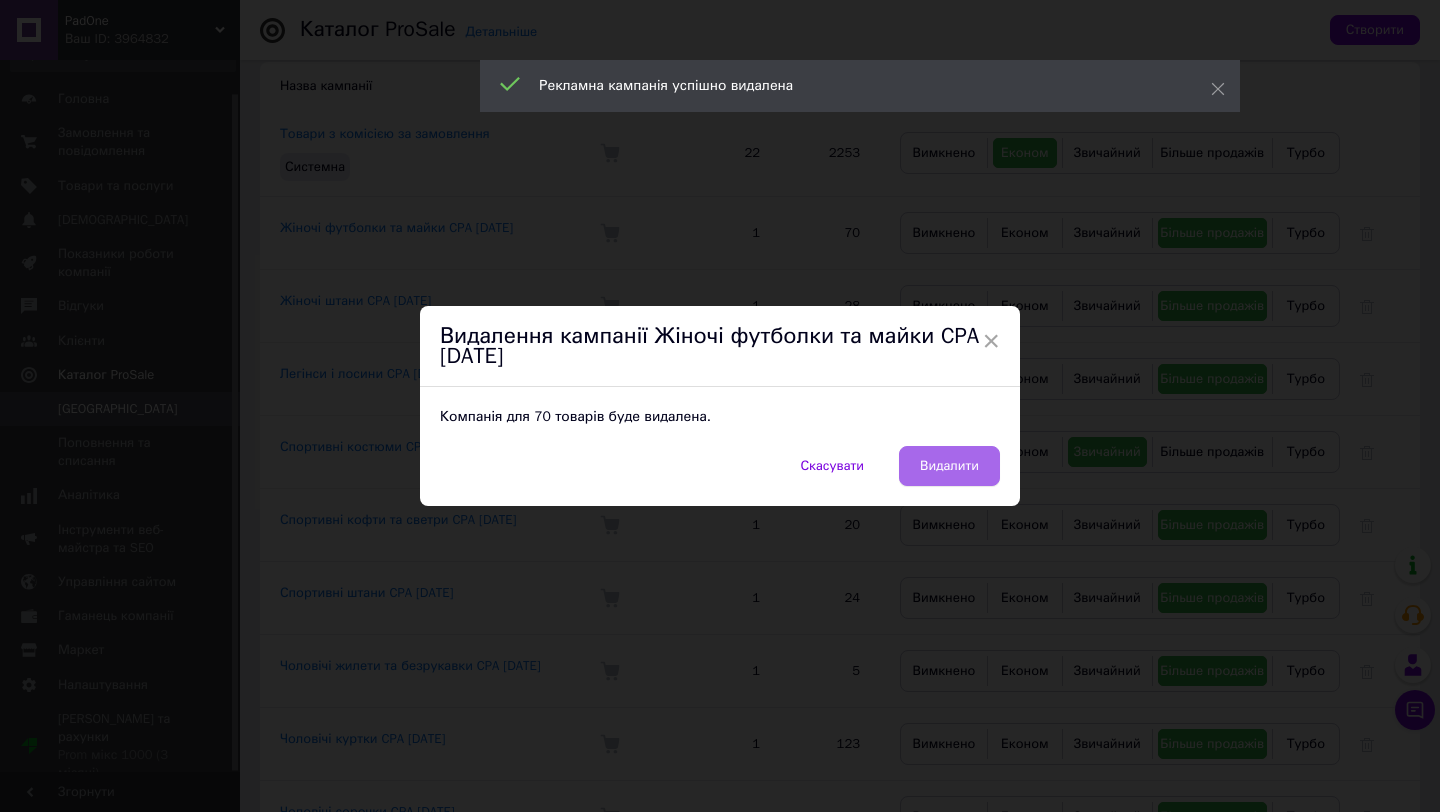 click on "Видалити" at bounding box center (949, 466) 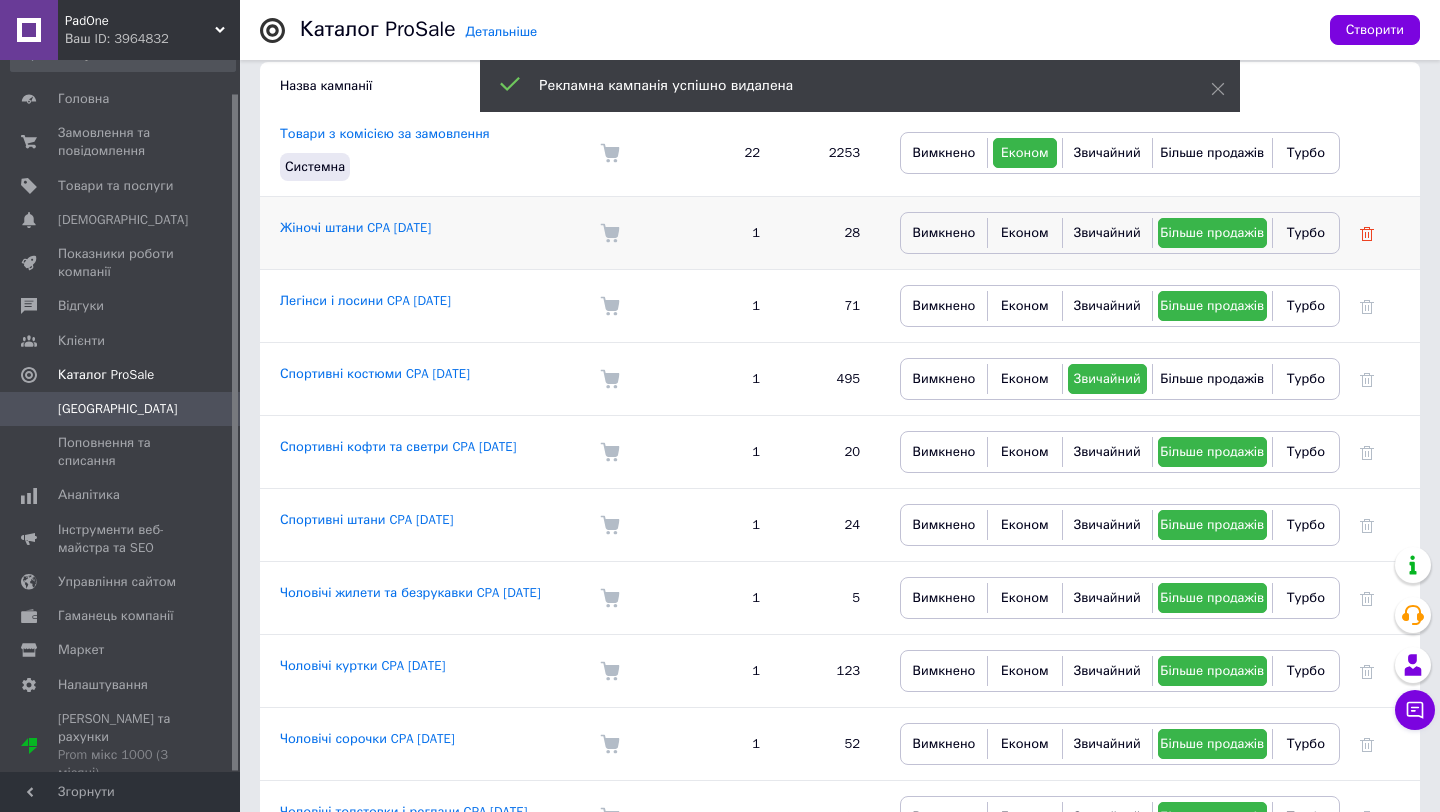 click 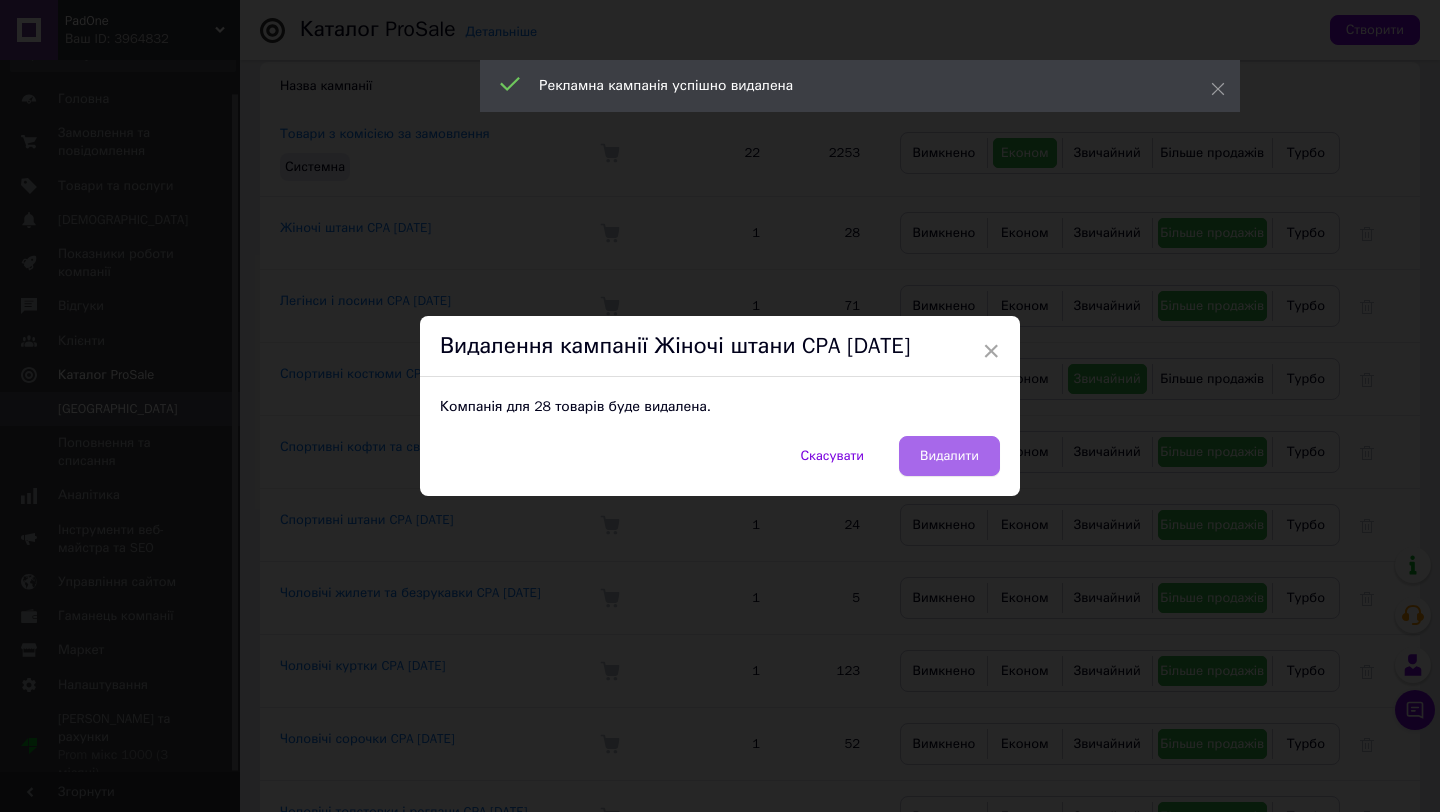 click on "Видалити" at bounding box center (949, 456) 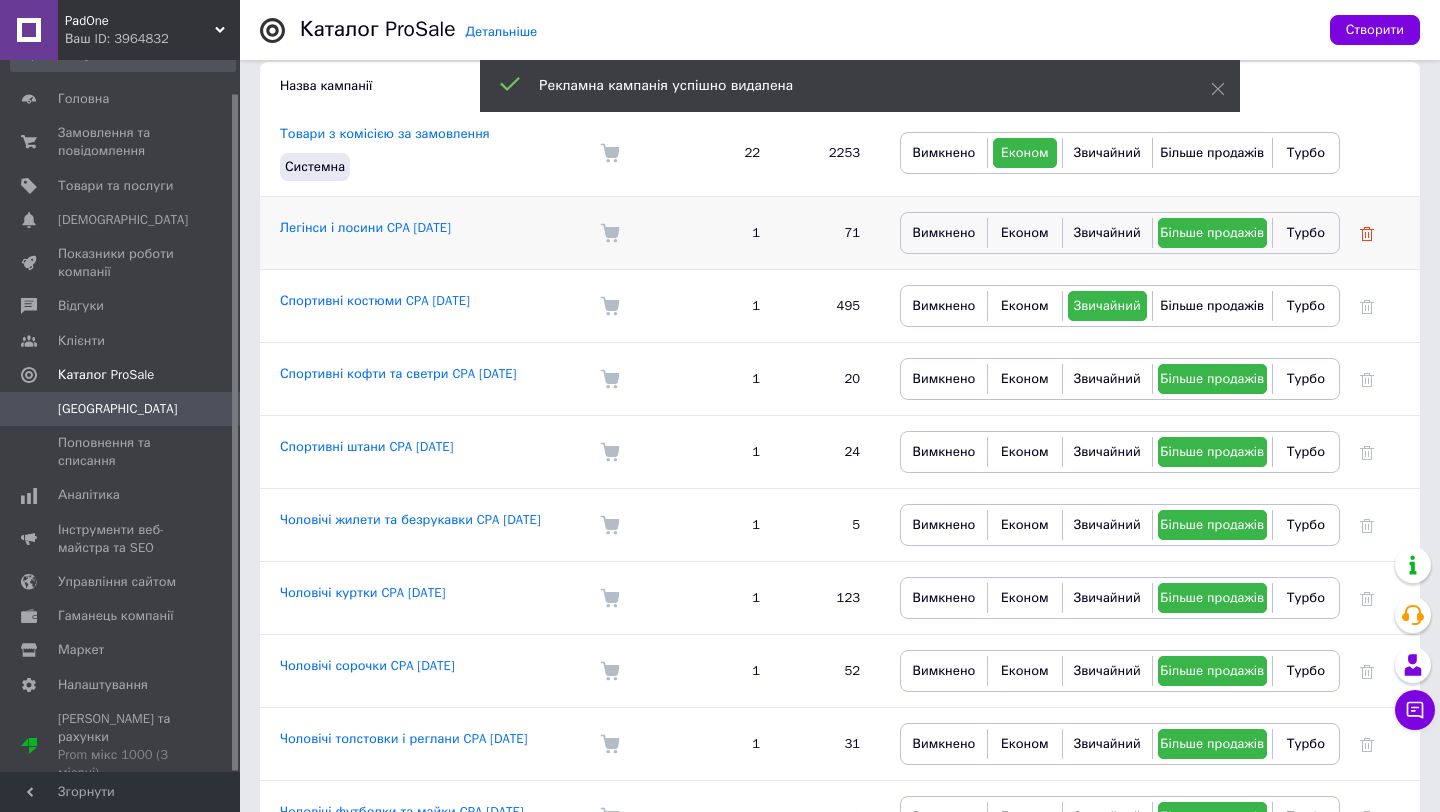 click 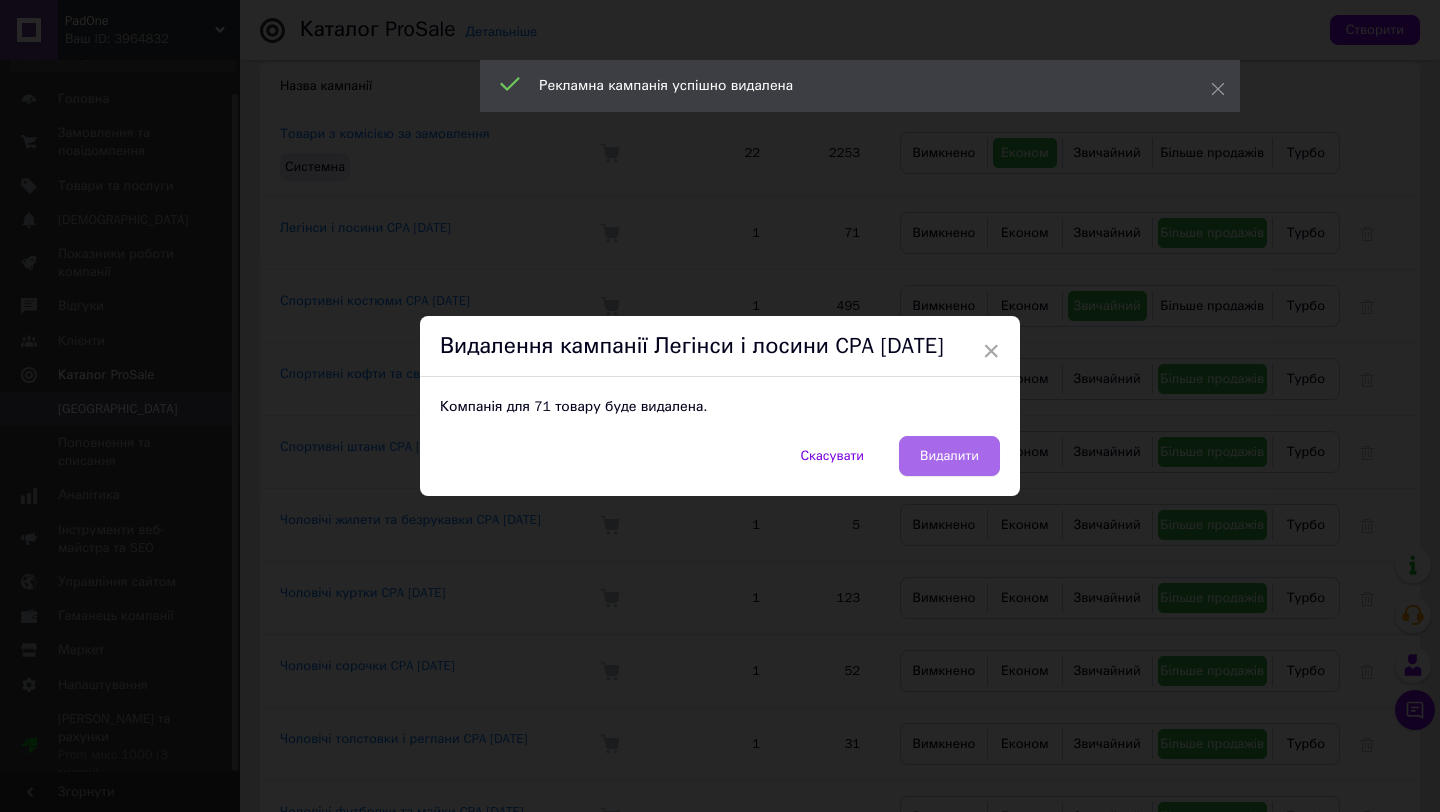 click on "Видалити" at bounding box center (949, 456) 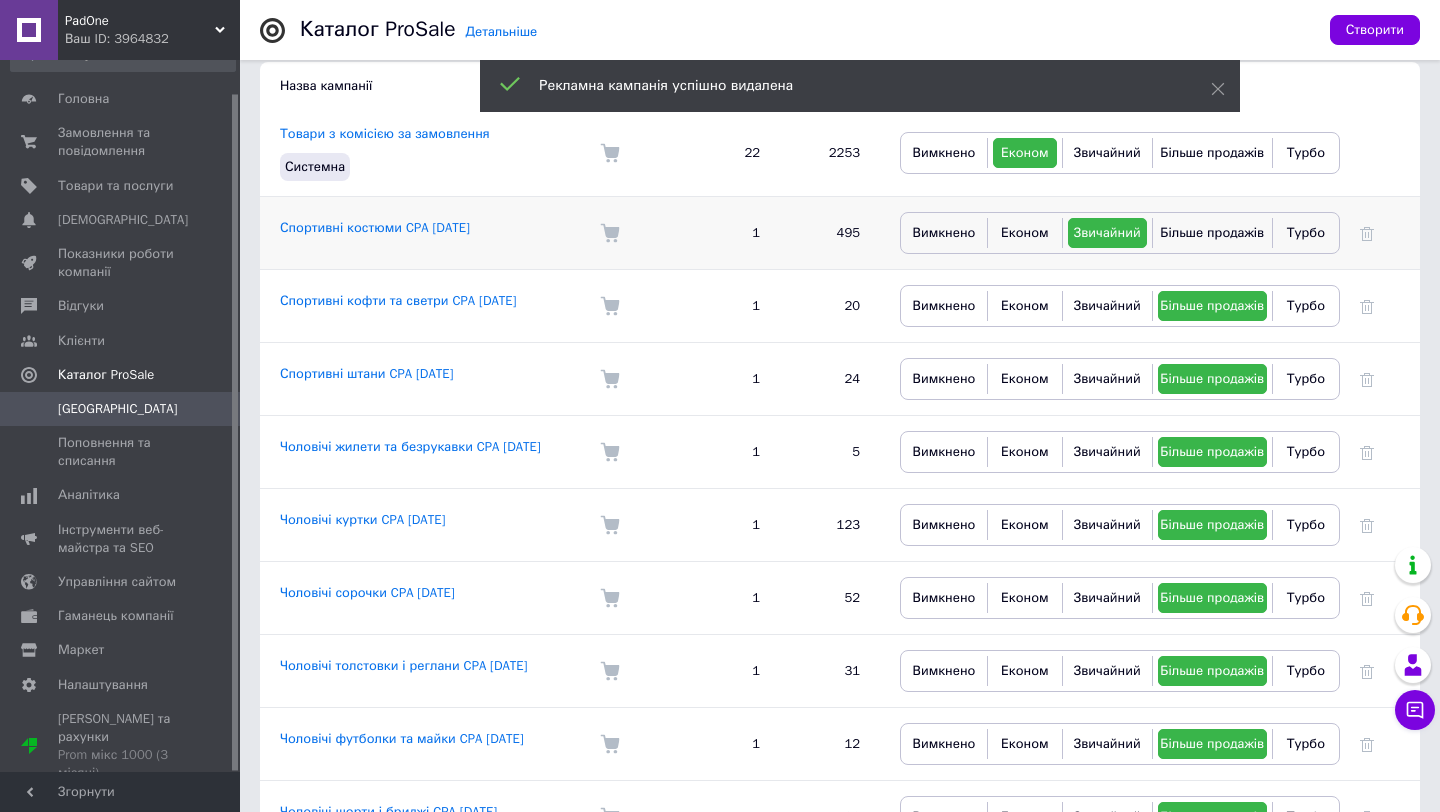 click at bounding box center [1380, 233] 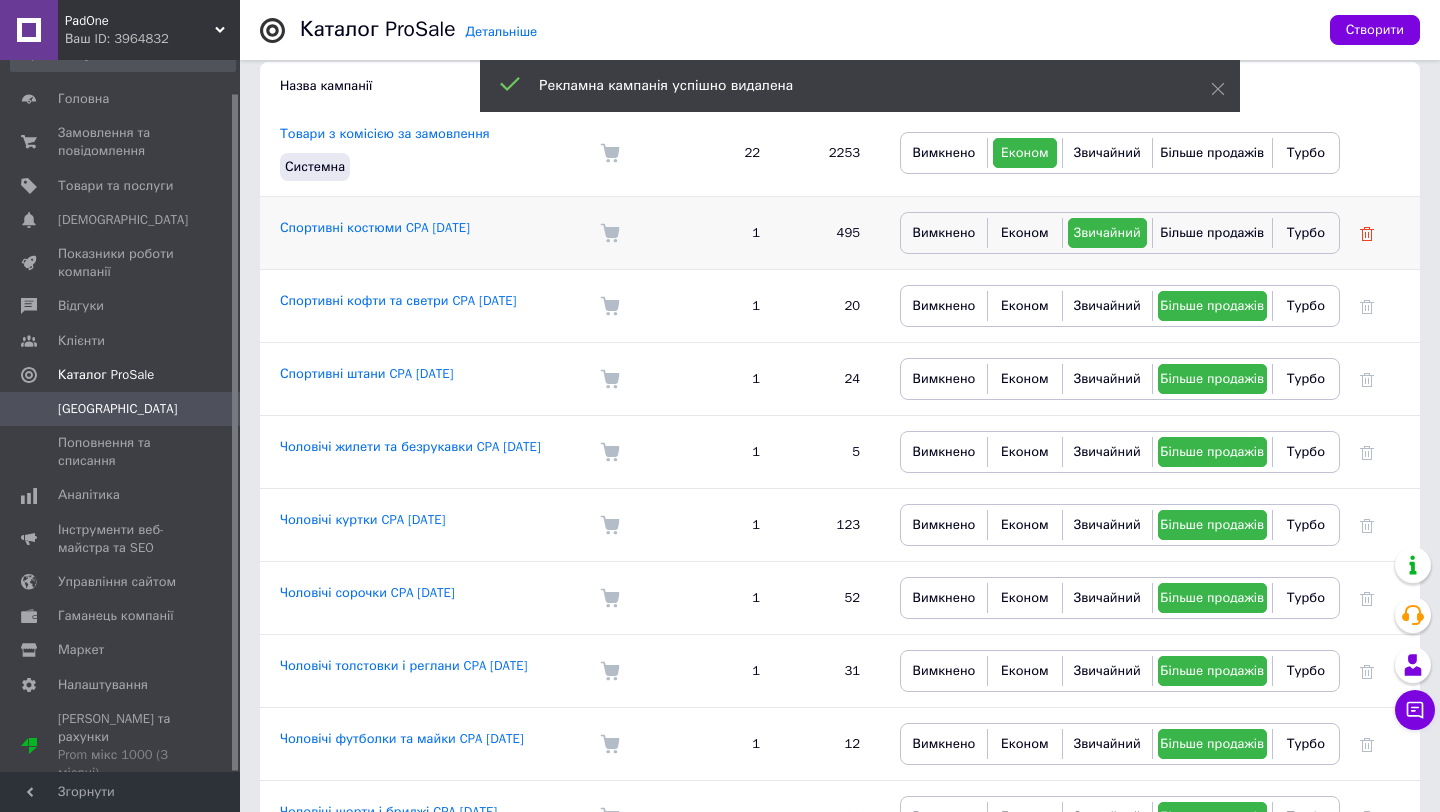 click 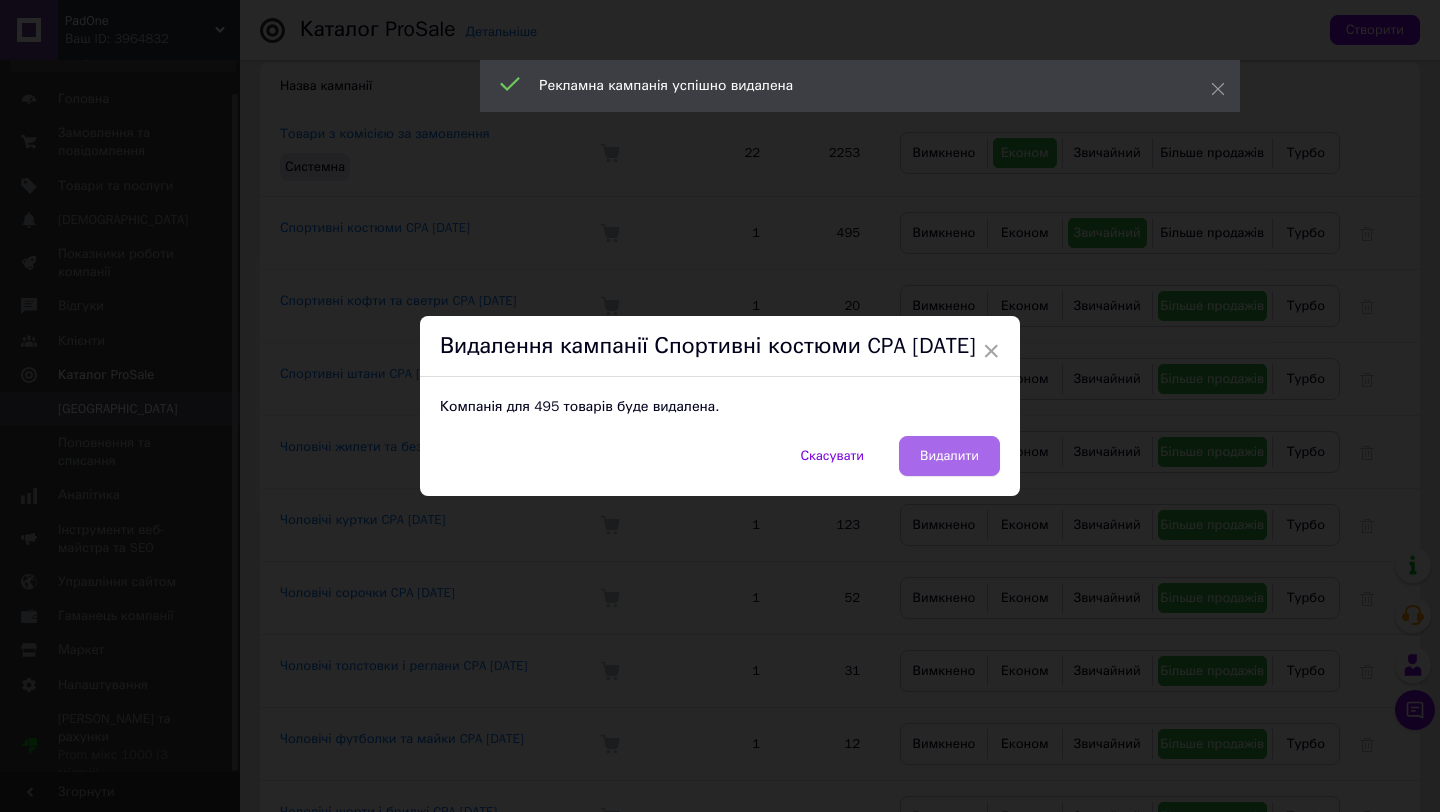 click on "Видалити" at bounding box center (949, 456) 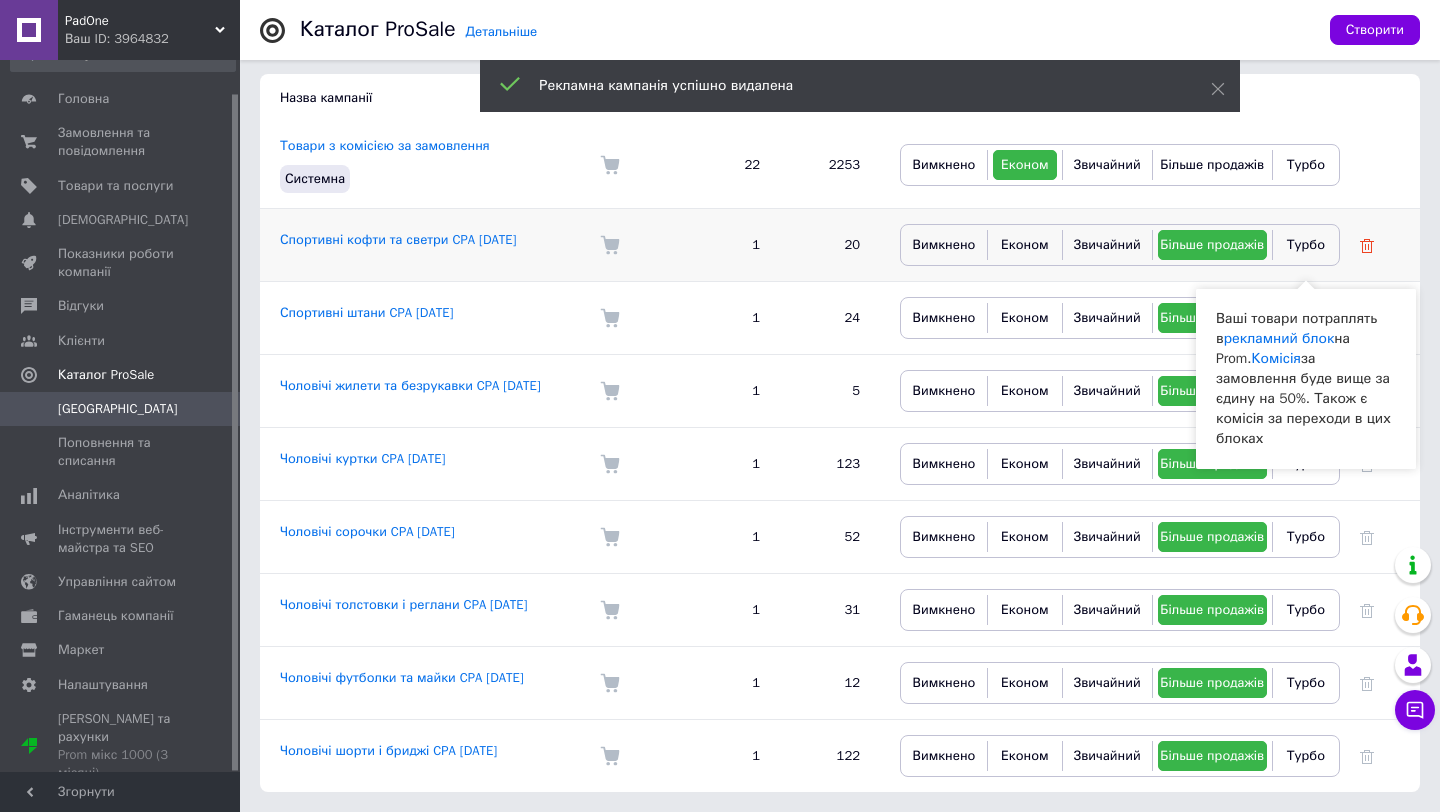 click 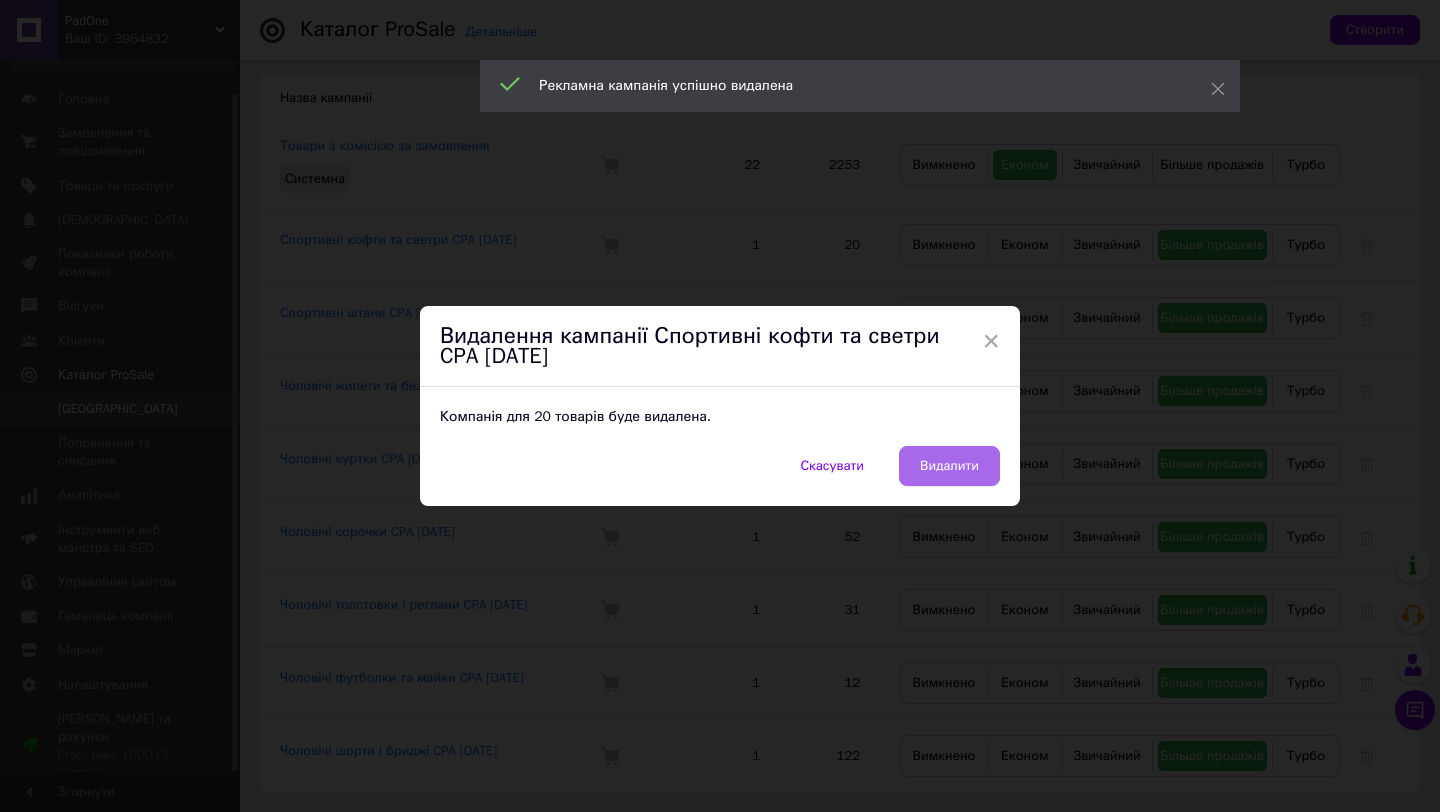 click on "Видалити" at bounding box center (949, 466) 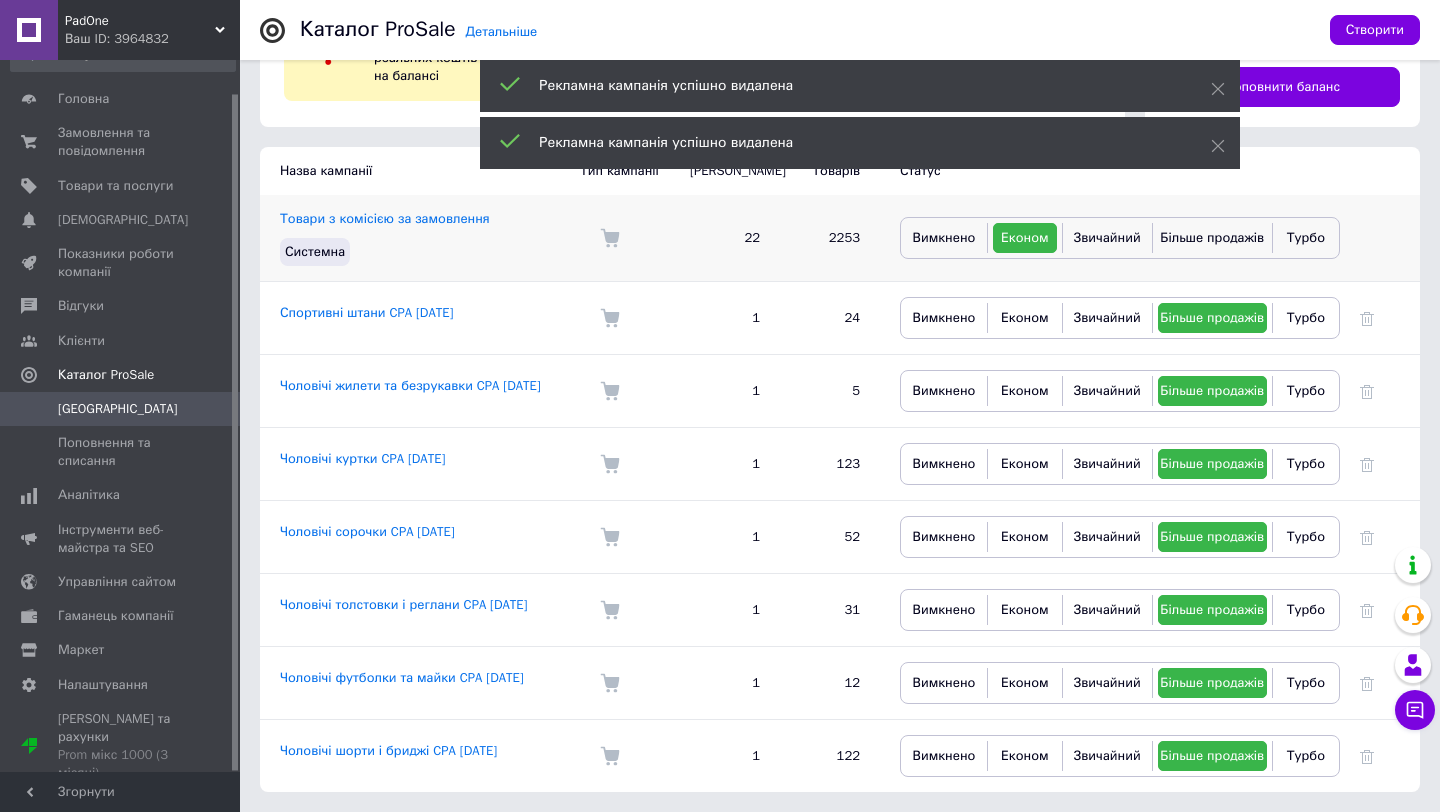 scroll, scrollTop: 116, scrollLeft: 0, axis: vertical 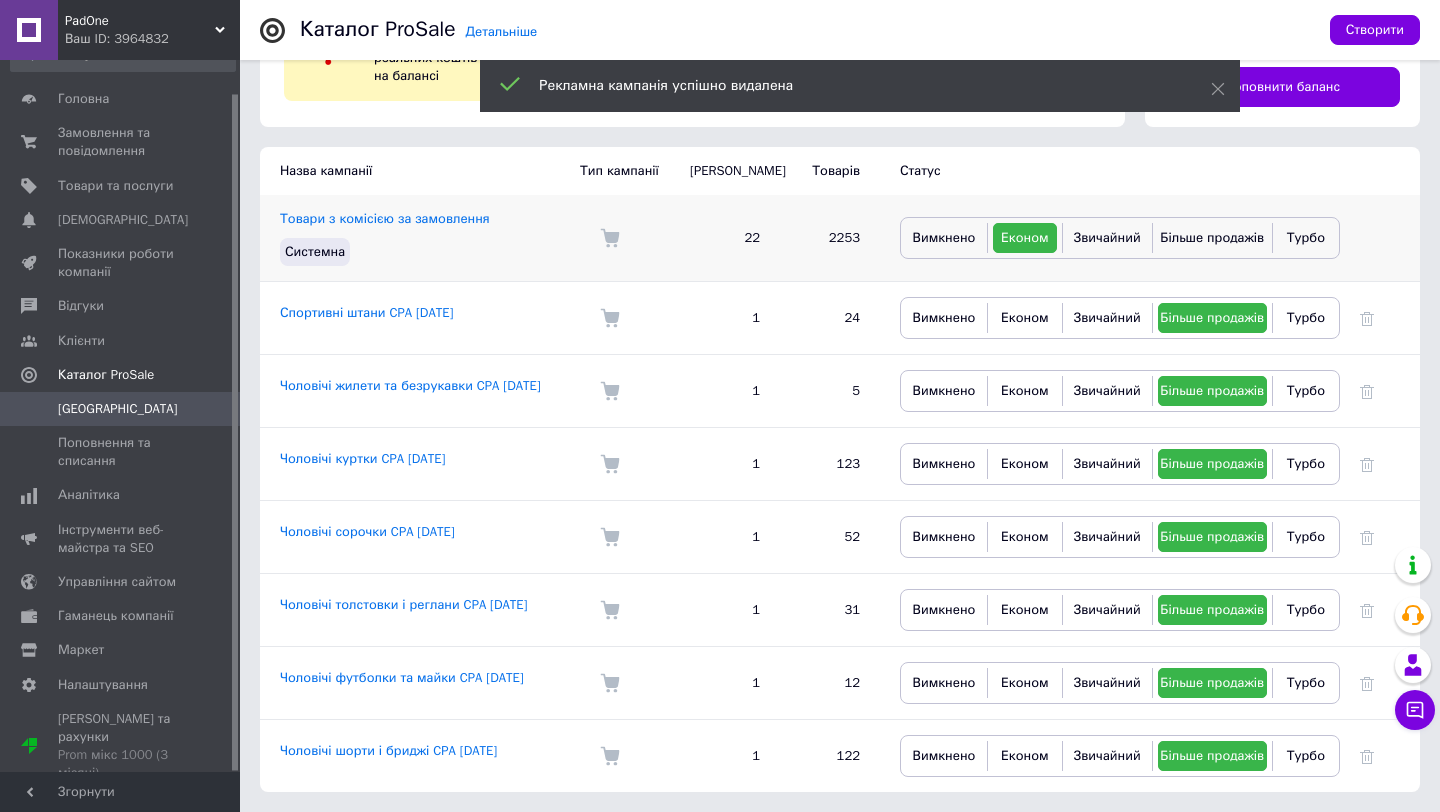 click at bounding box center [1380, 238] 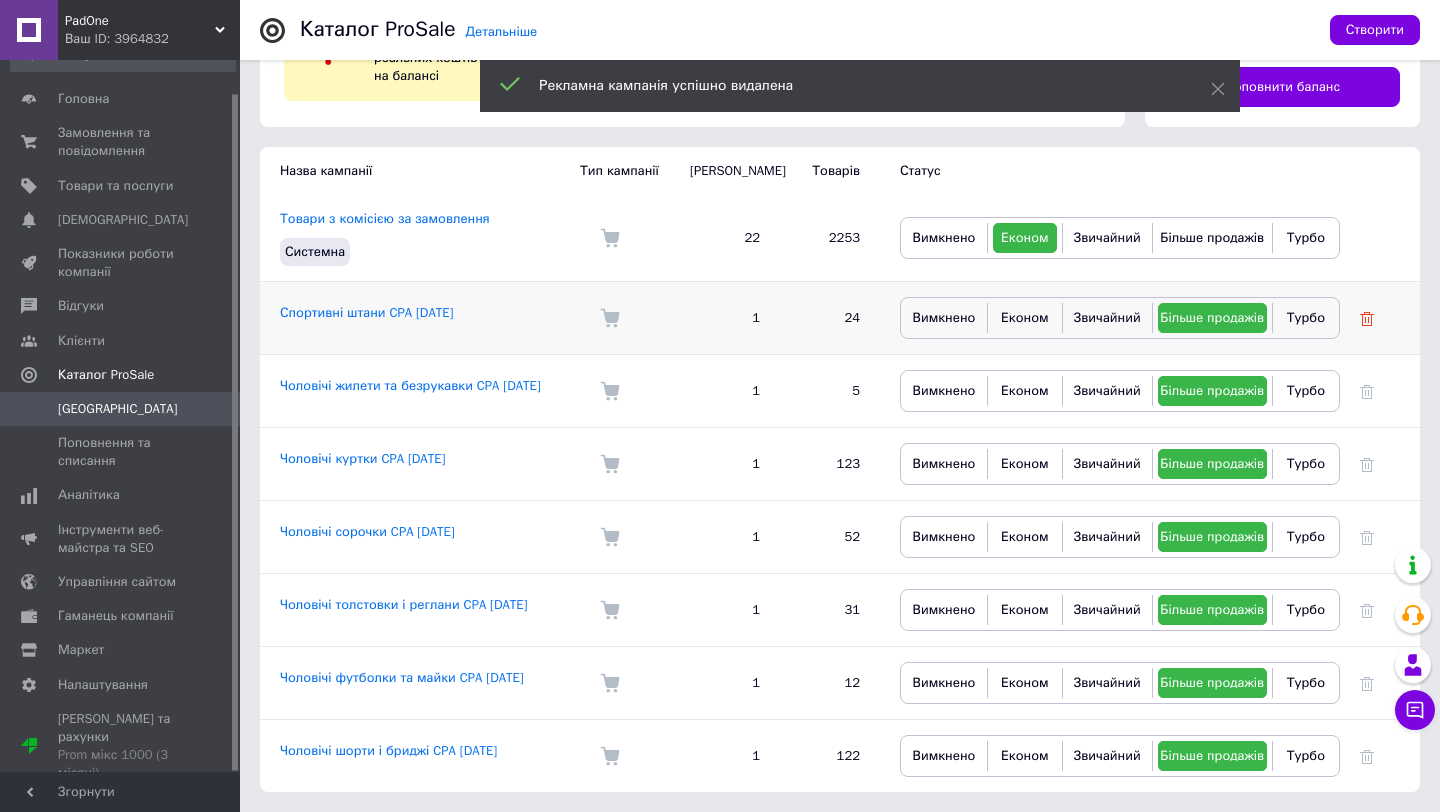 click 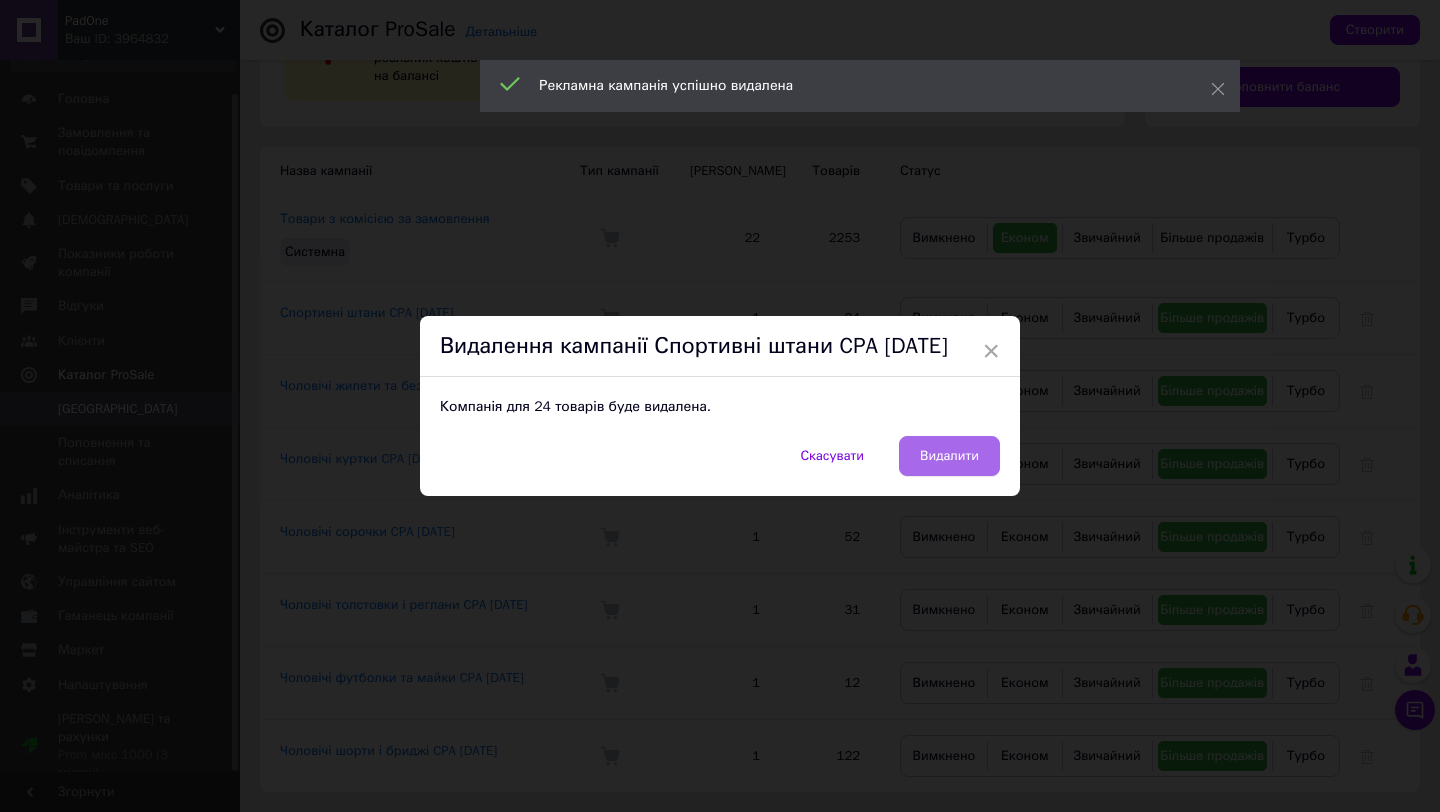 click on "Видалити" at bounding box center [949, 456] 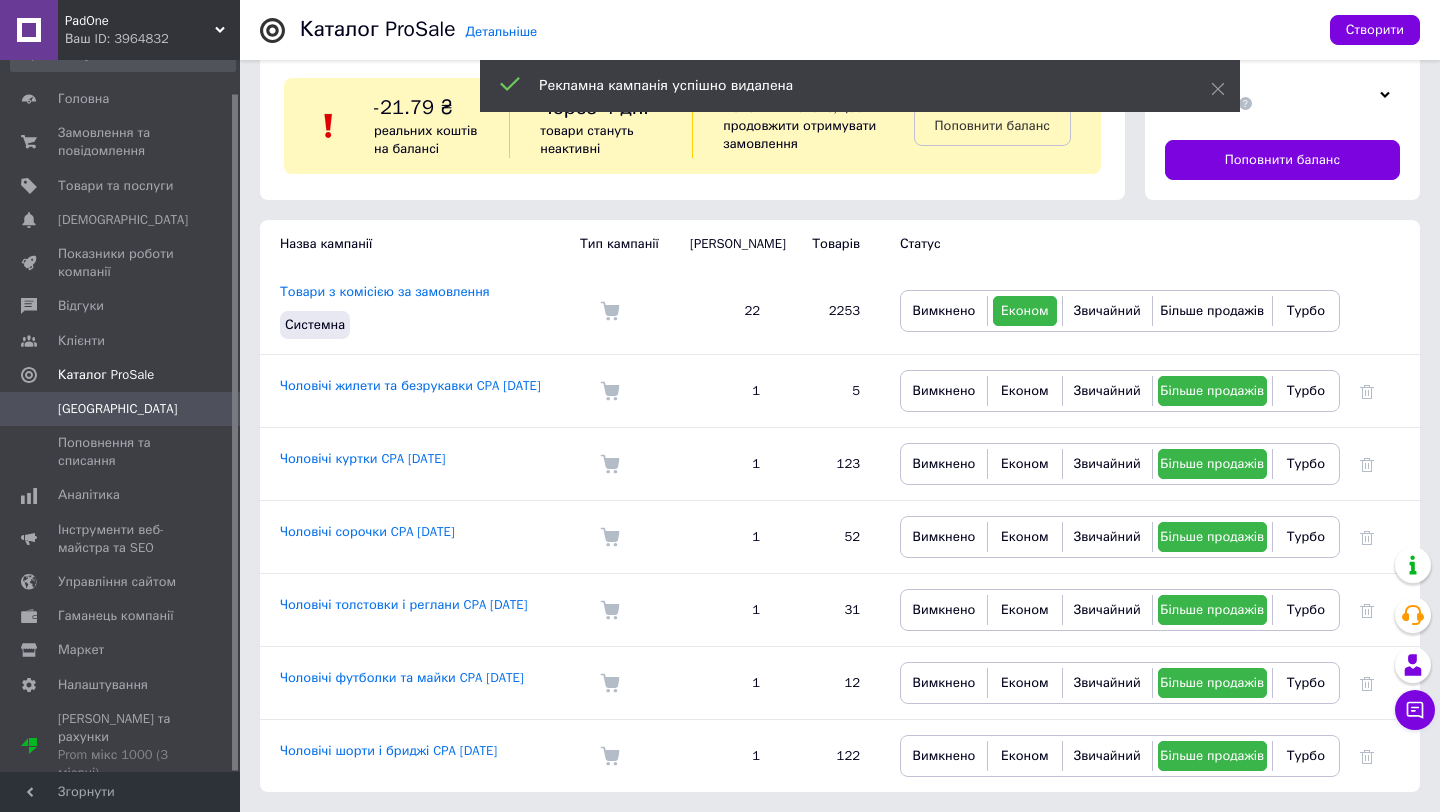 scroll, scrollTop: 43, scrollLeft: 0, axis: vertical 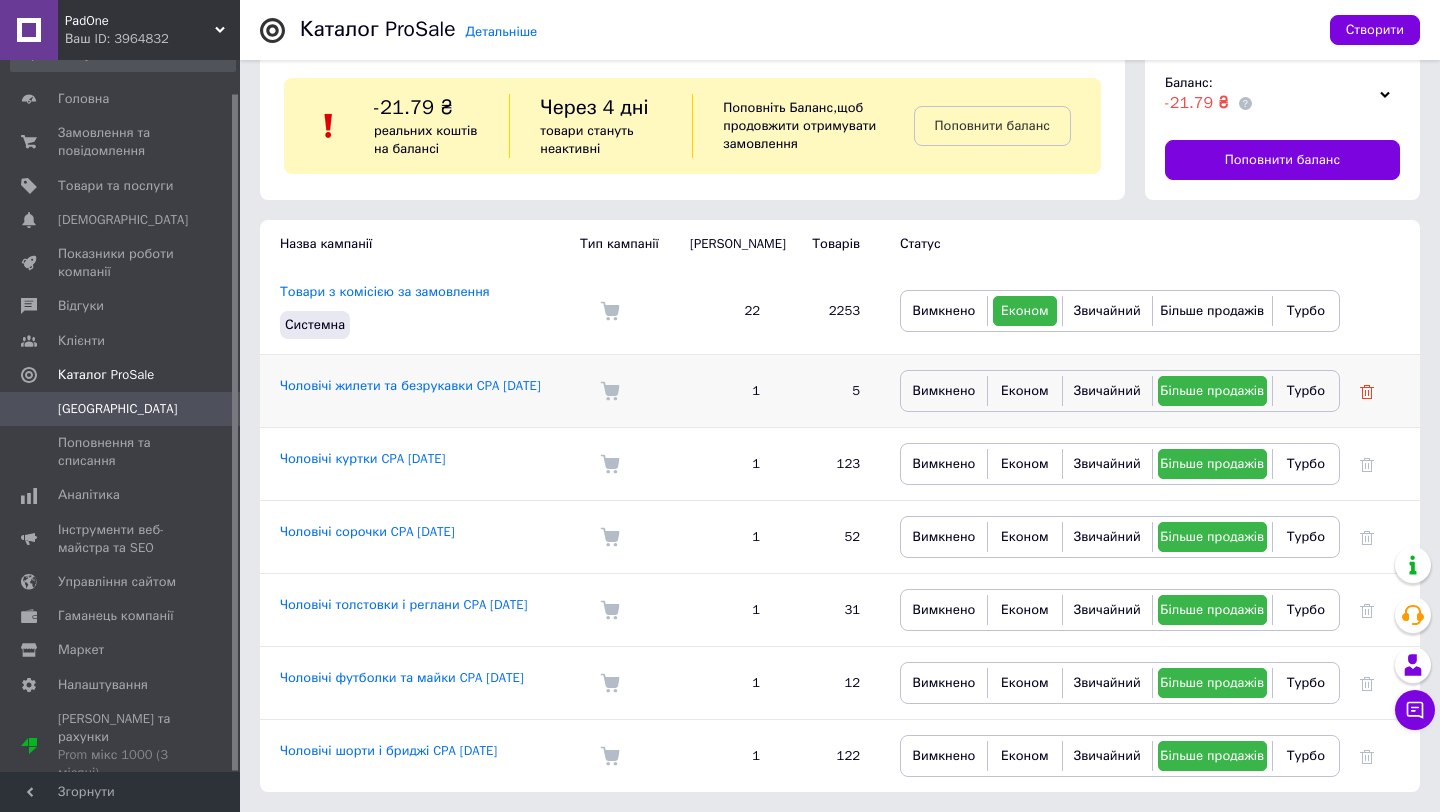 click 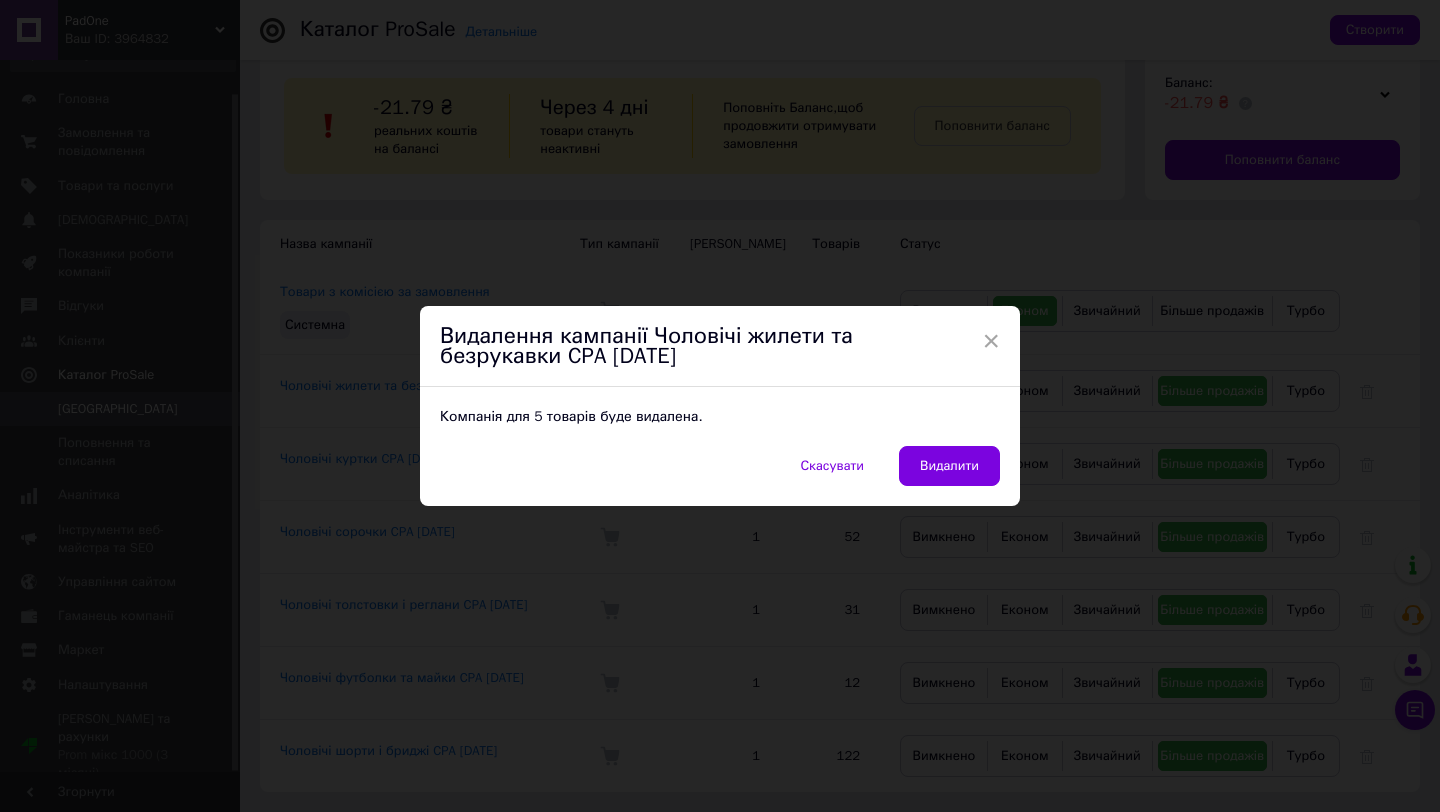 click on "Скасувати   Видалити" at bounding box center (720, 476) 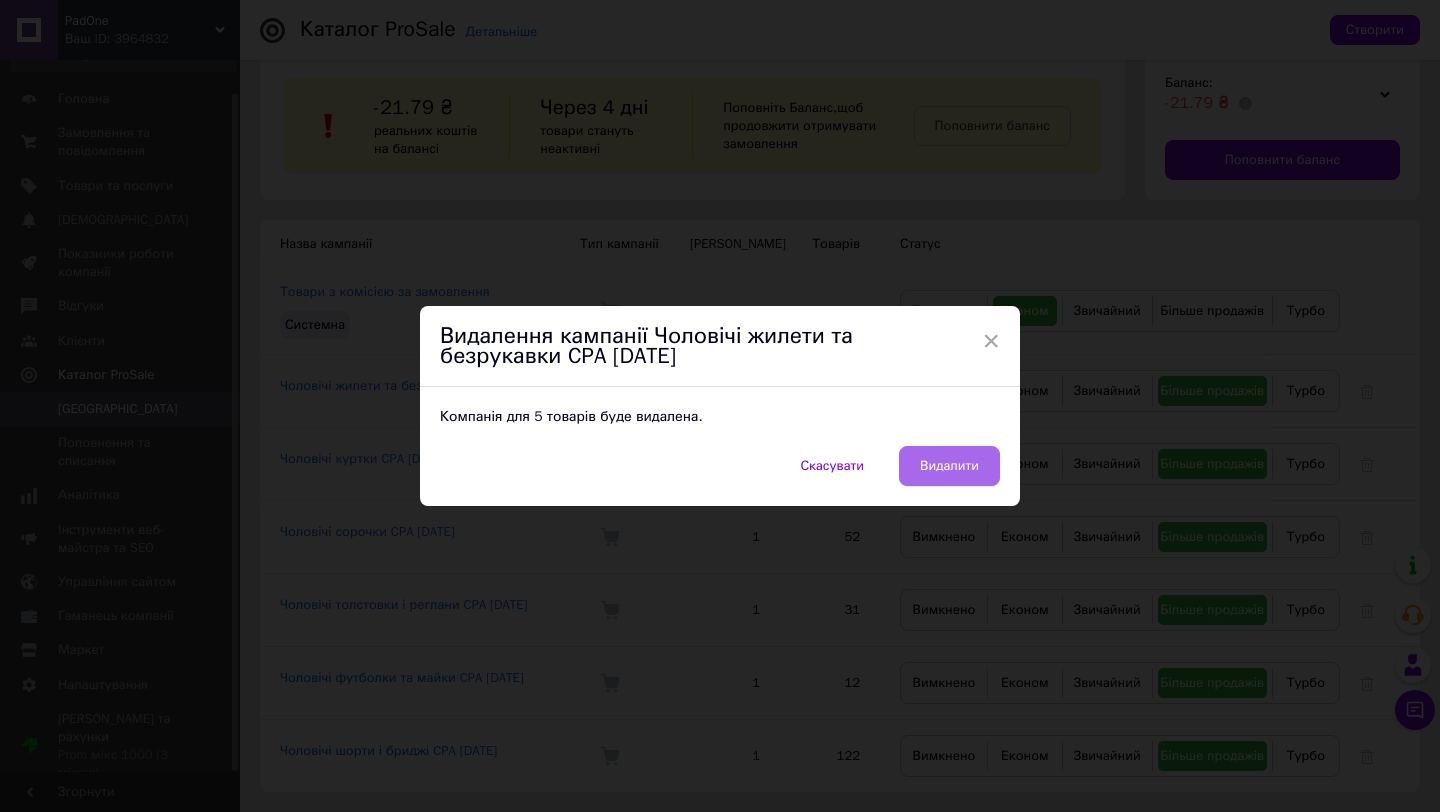 click on "Видалити" at bounding box center (949, 466) 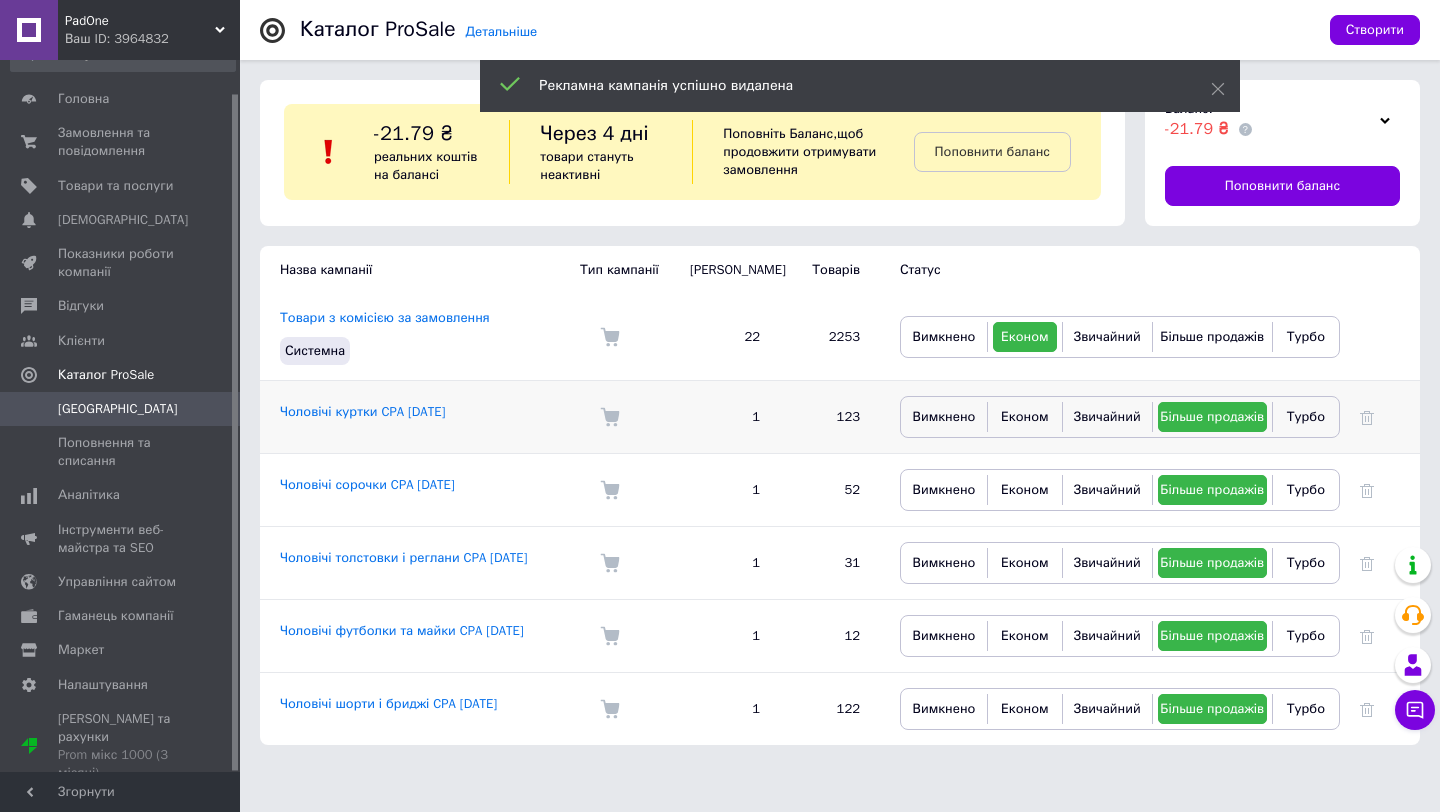 scroll, scrollTop: 0, scrollLeft: 0, axis: both 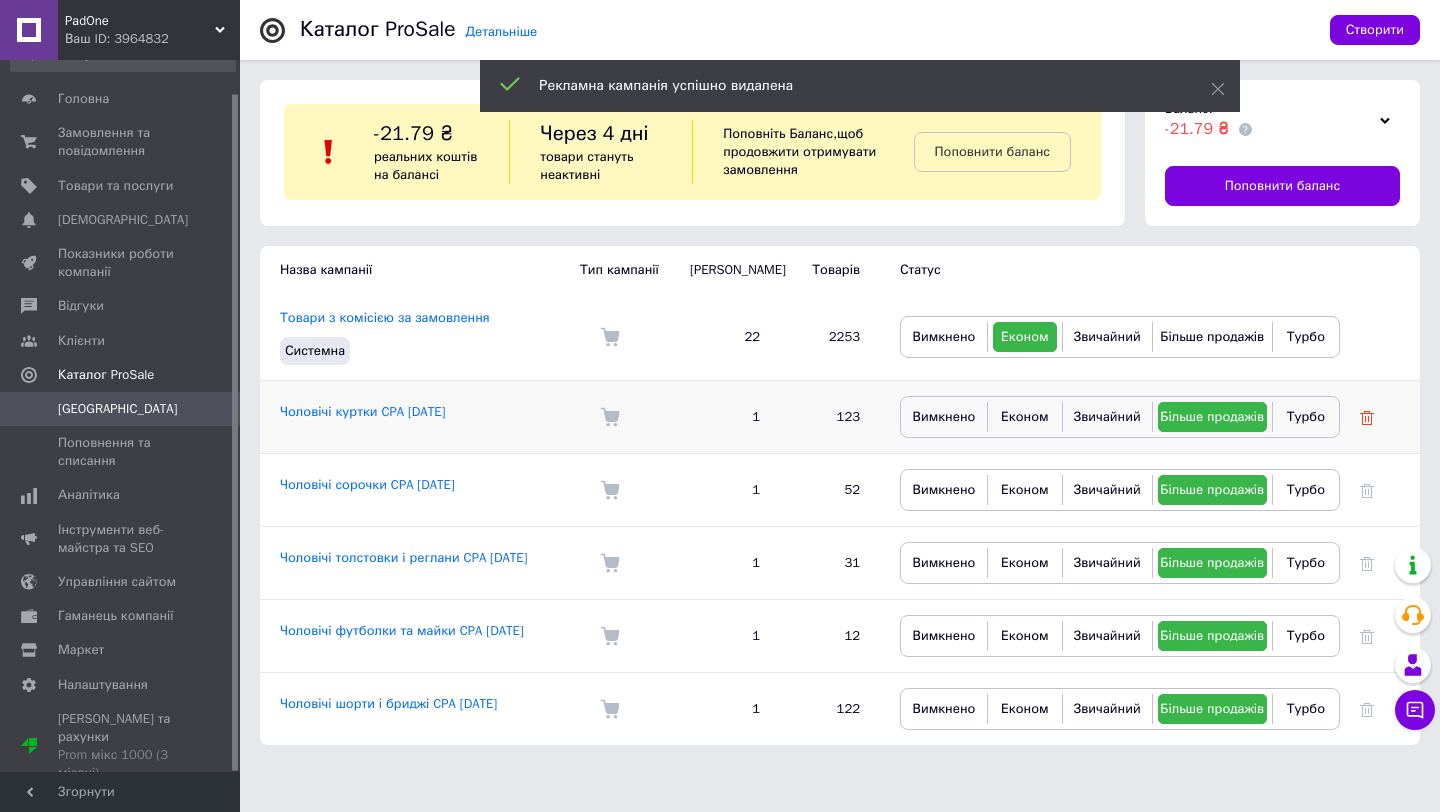 click 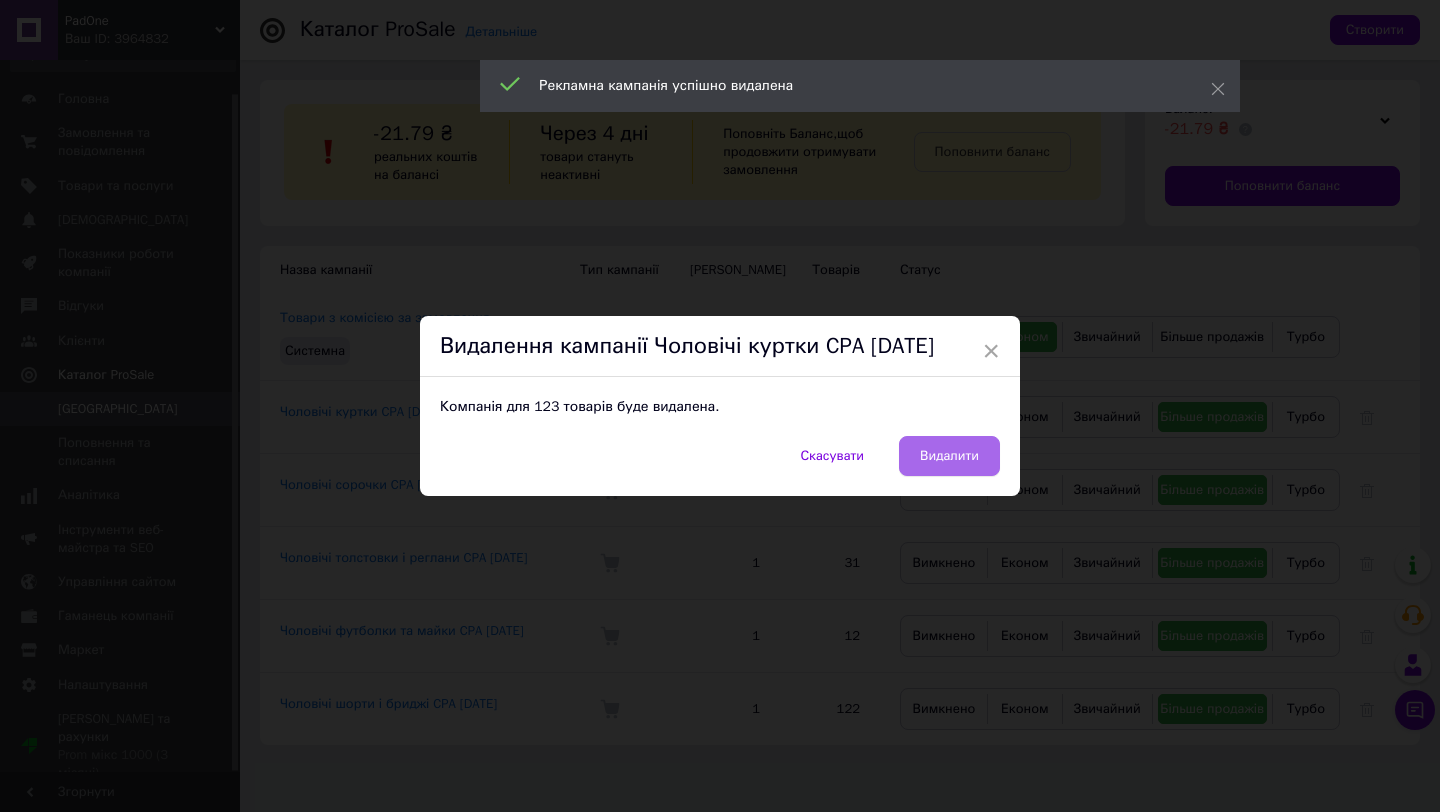 click on "Видалити" at bounding box center [949, 456] 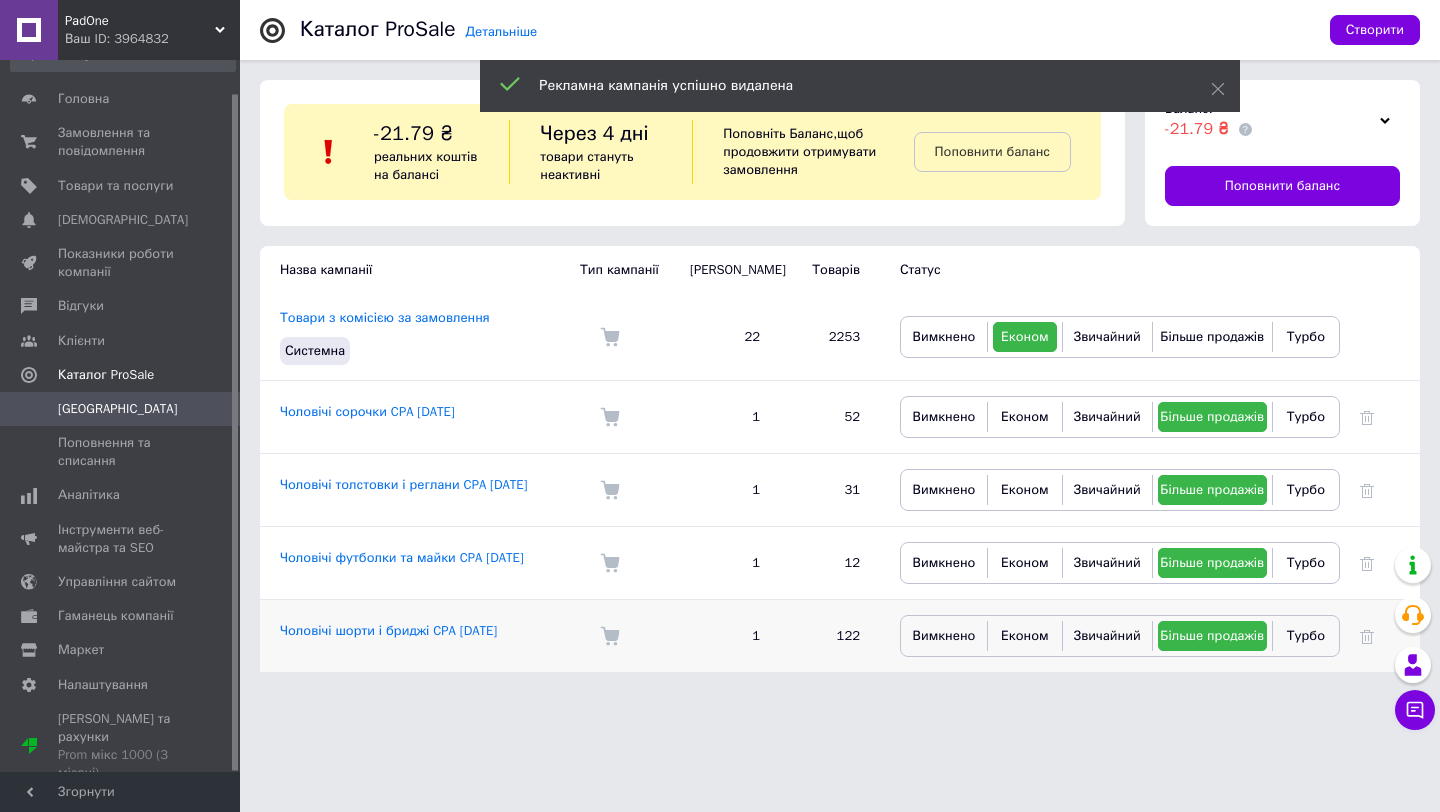 click at bounding box center [1380, 636] 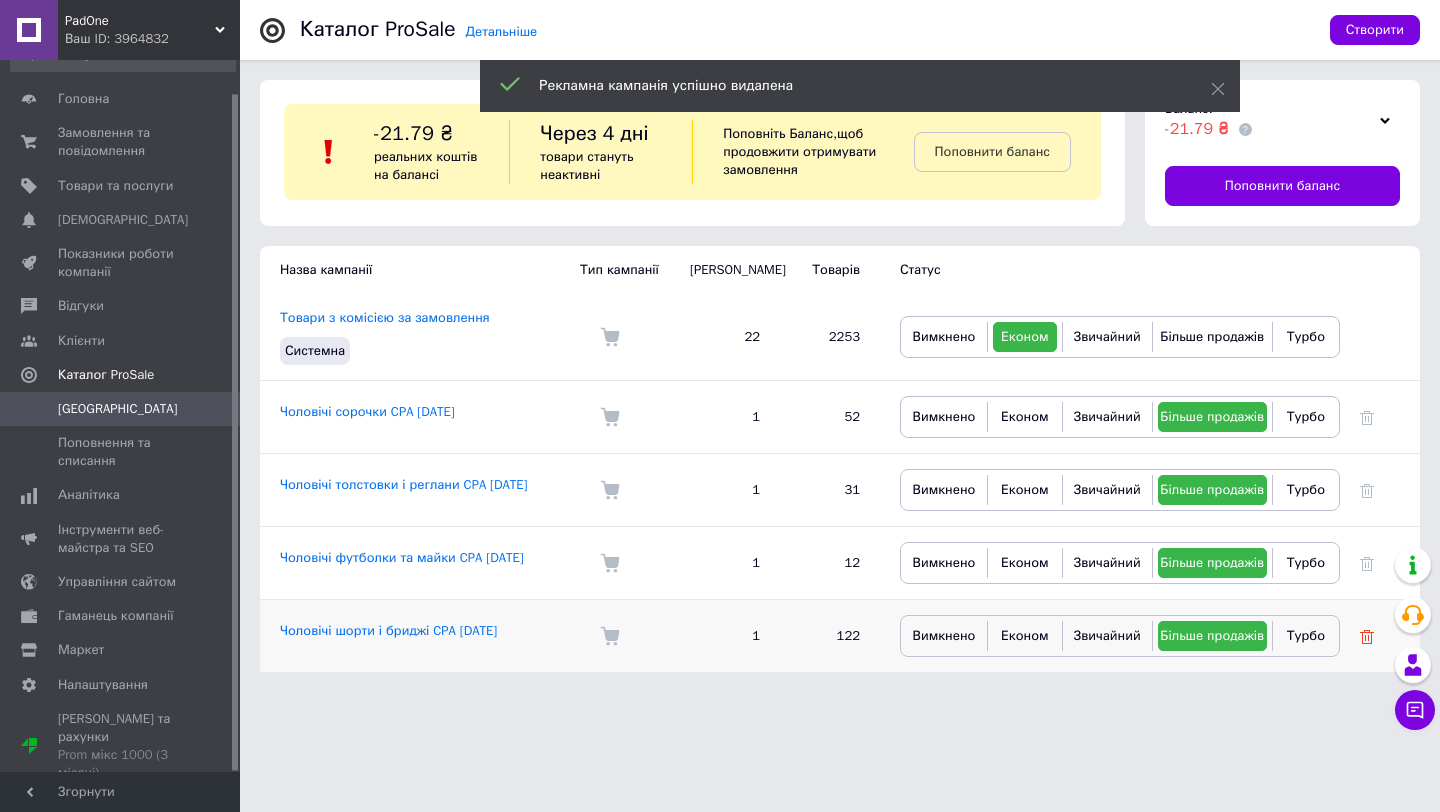 click 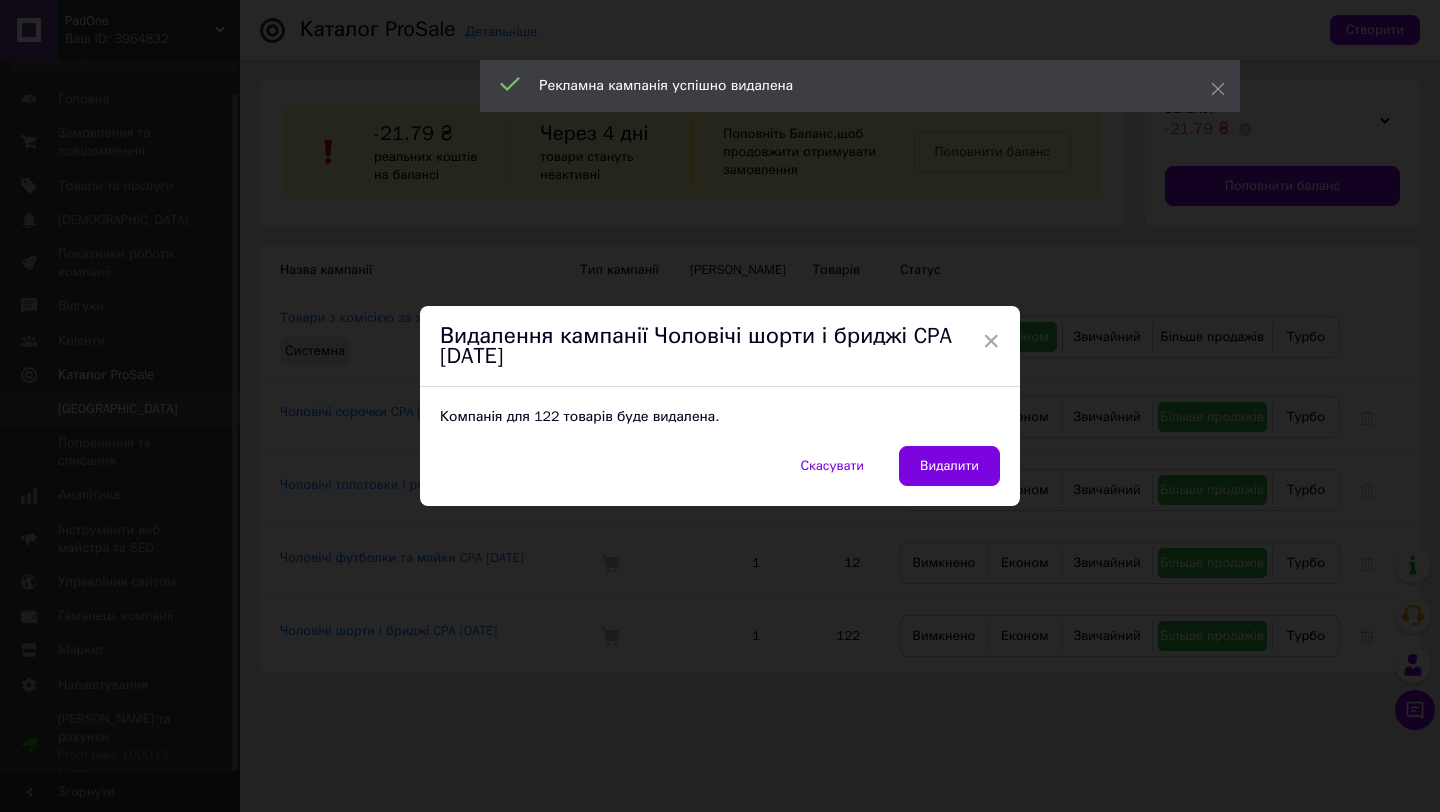click on "Видалити" at bounding box center (949, 466) 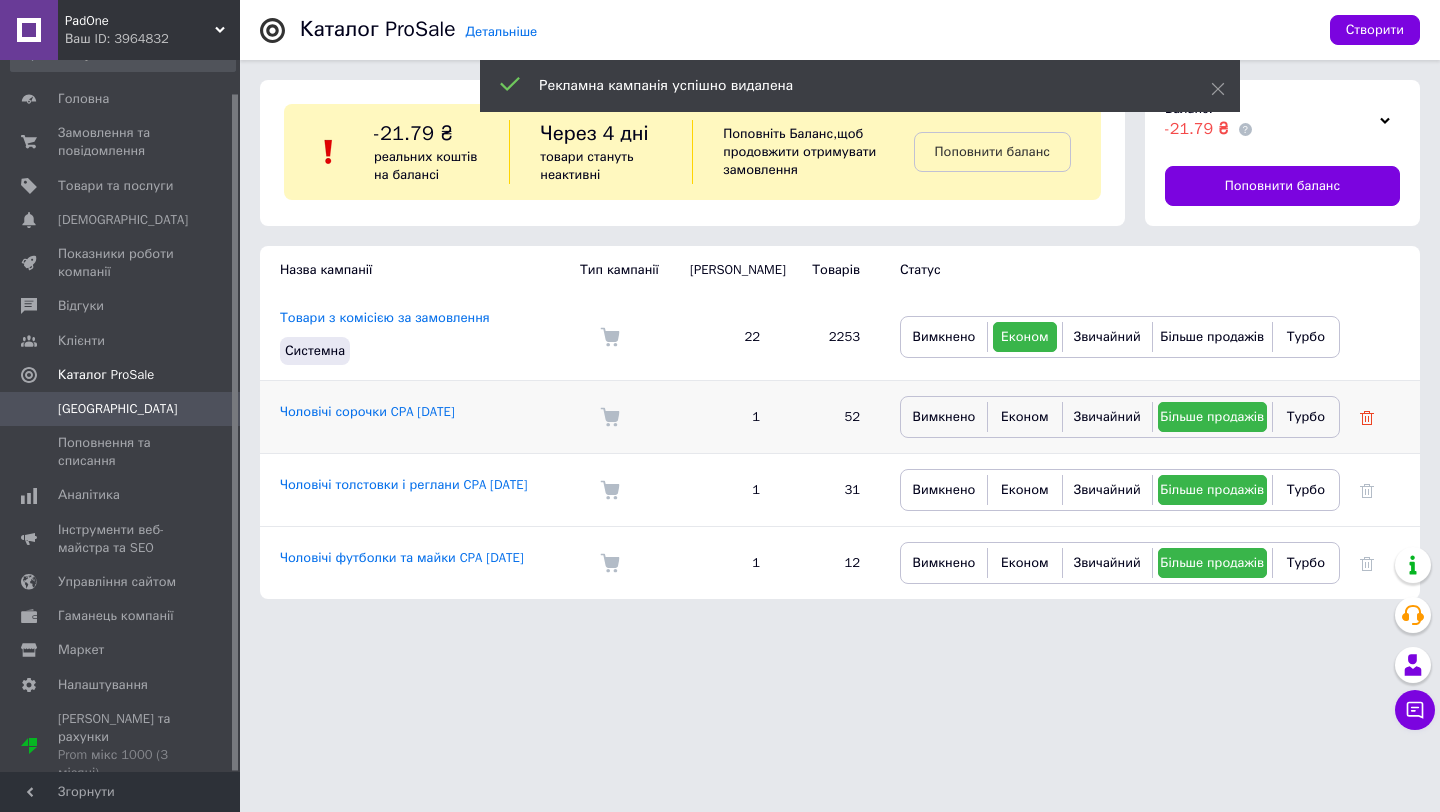 click 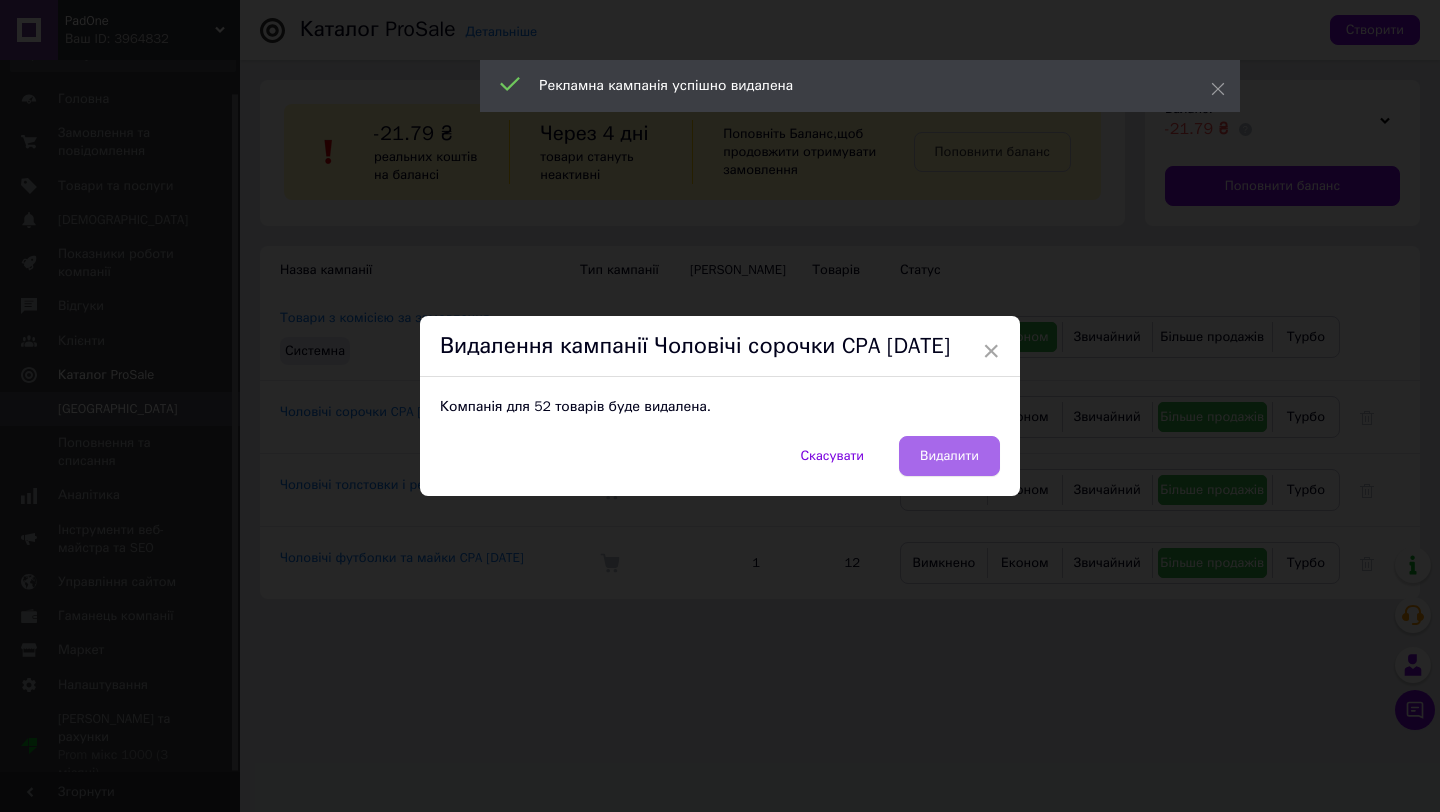 click on "Видалити" at bounding box center (949, 456) 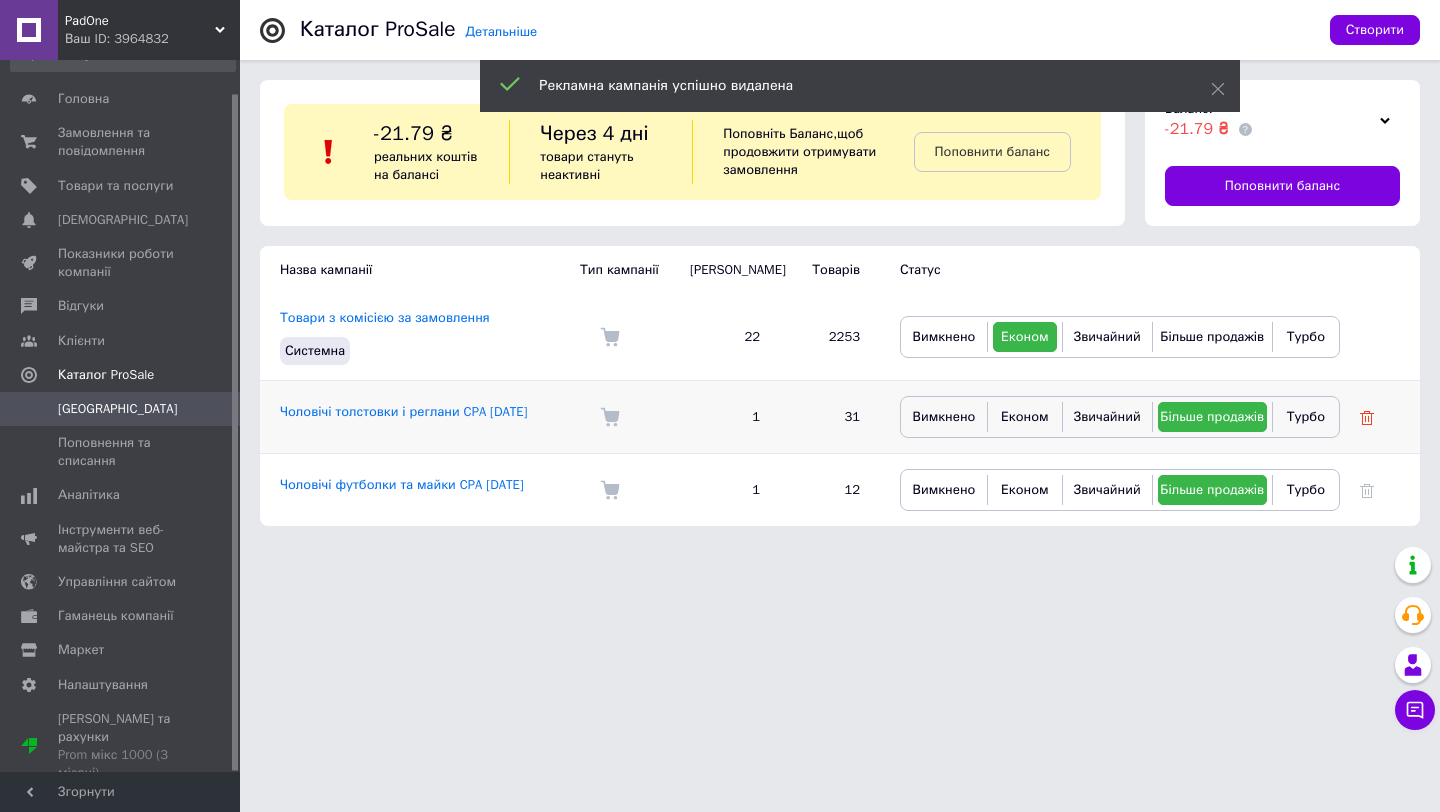 click 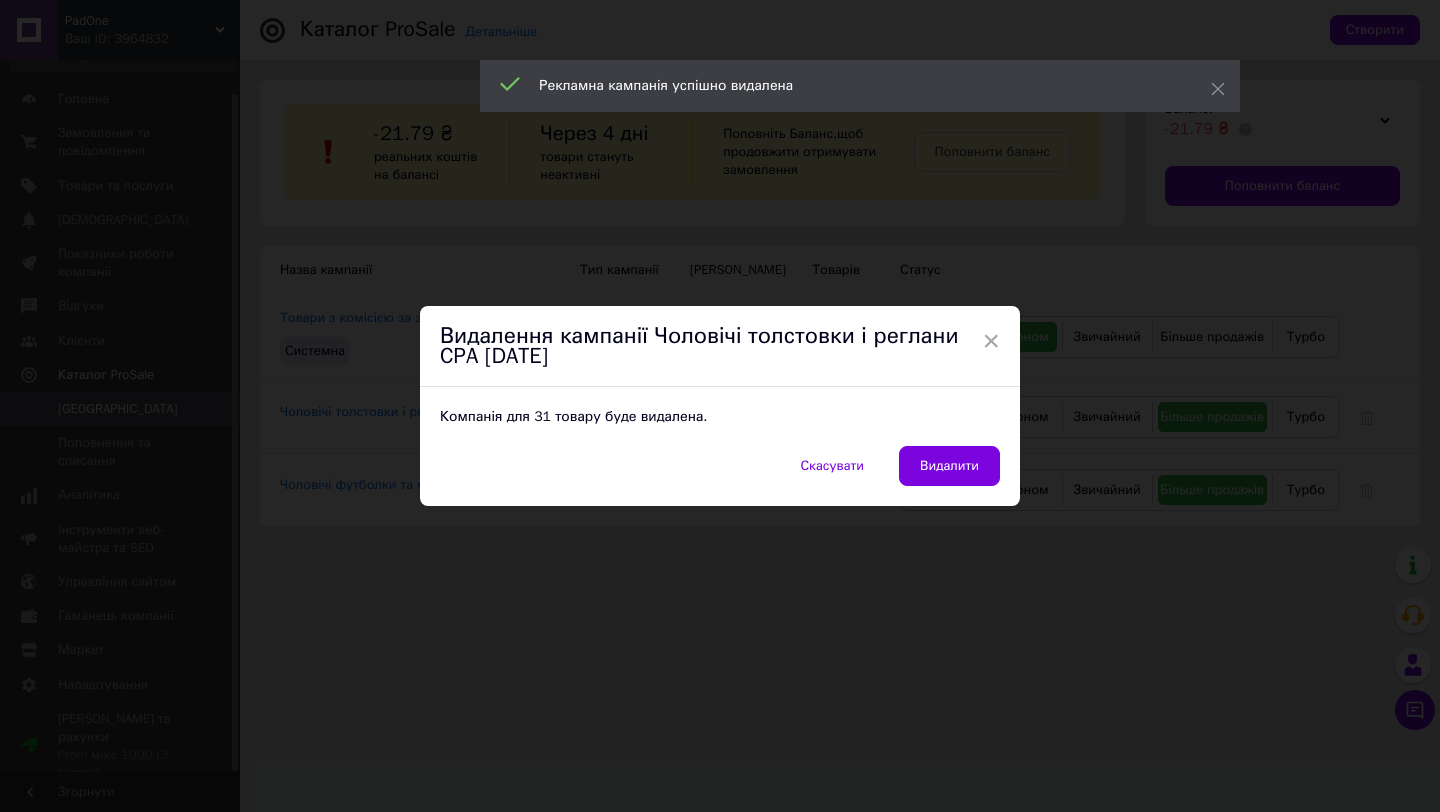 click on "Видалити" at bounding box center (949, 466) 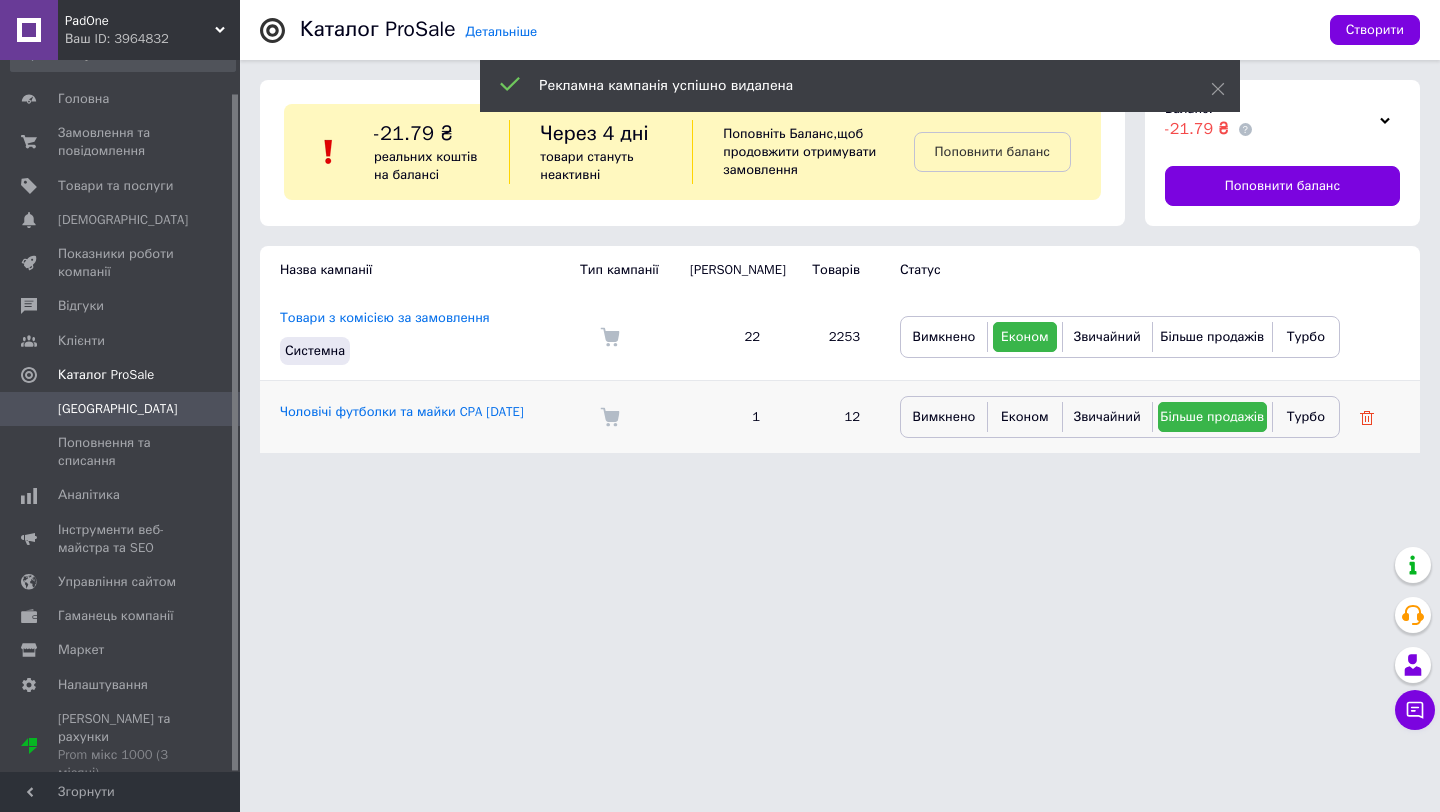 click 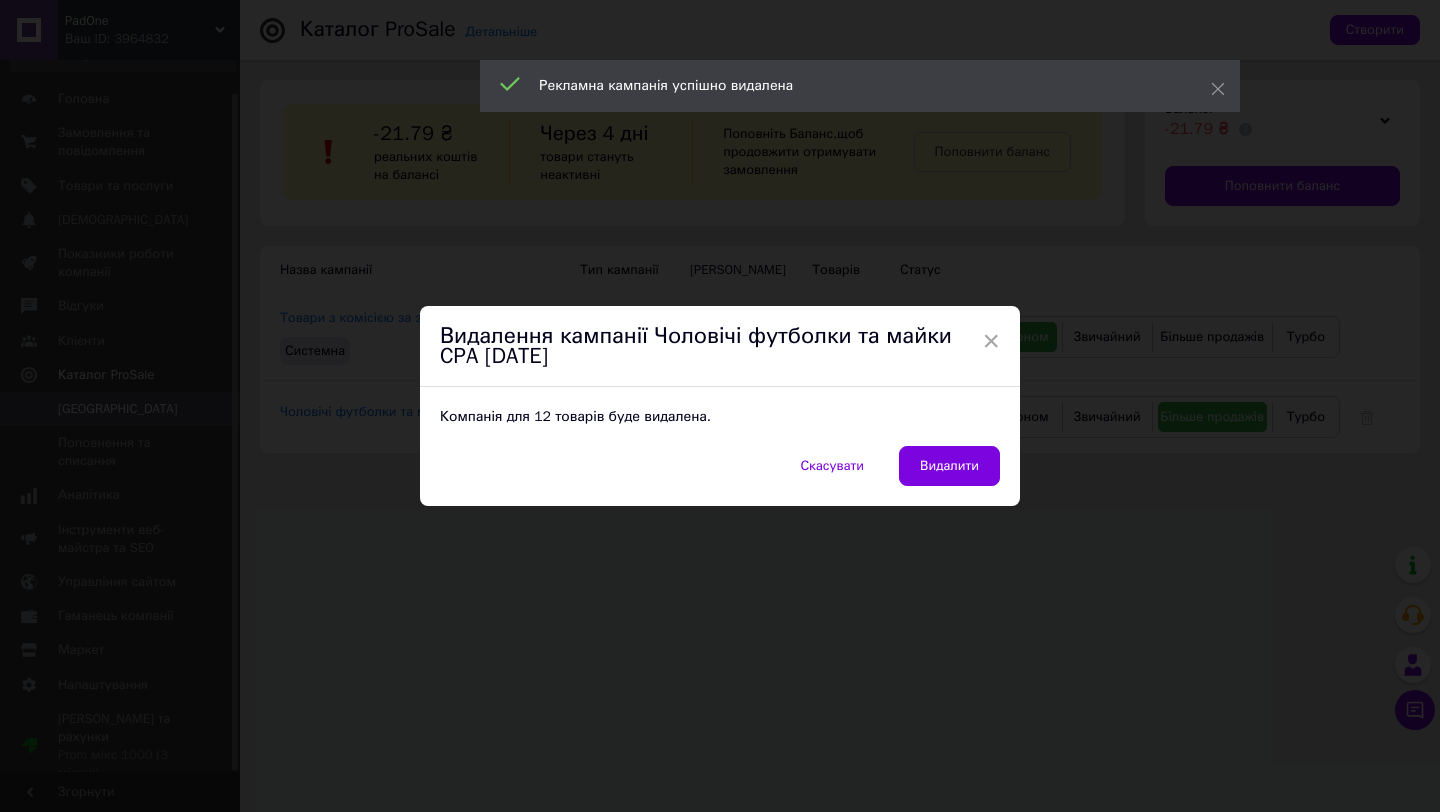 click on "Видалити" at bounding box center [949, 466] 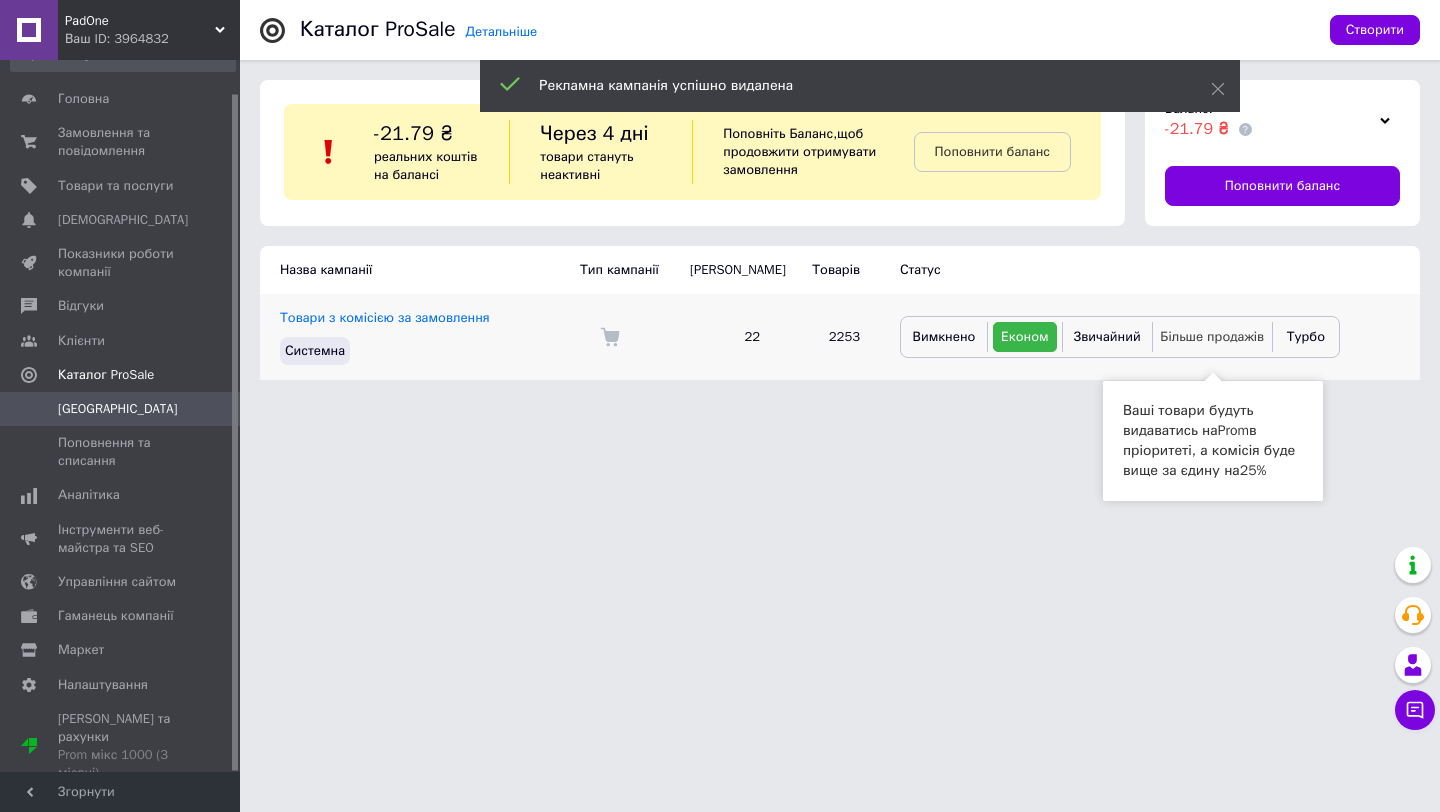 click on "Більше продажів" at bounding box center [1212, 336] 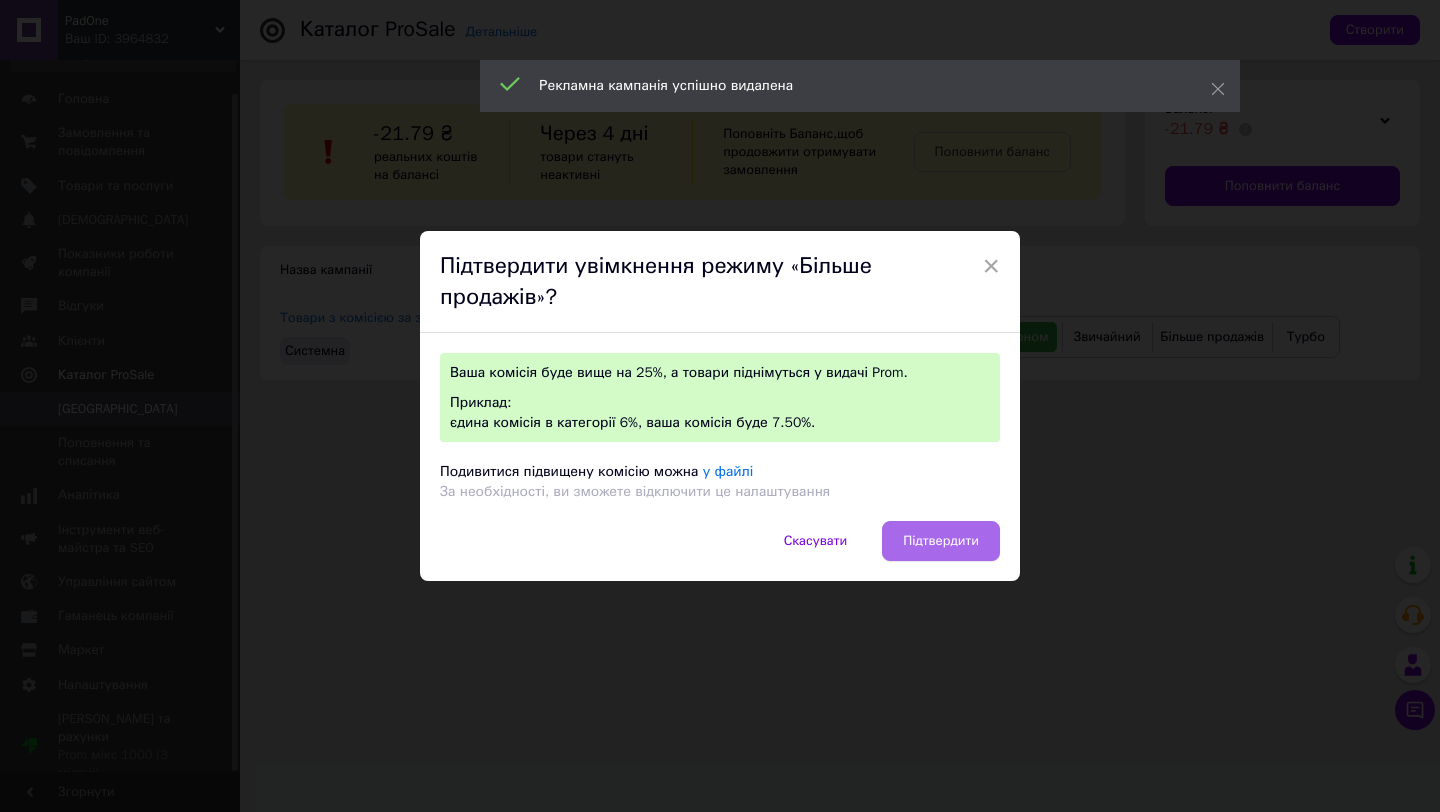 click on "Підтвердити" at bounding box center [941, 541] 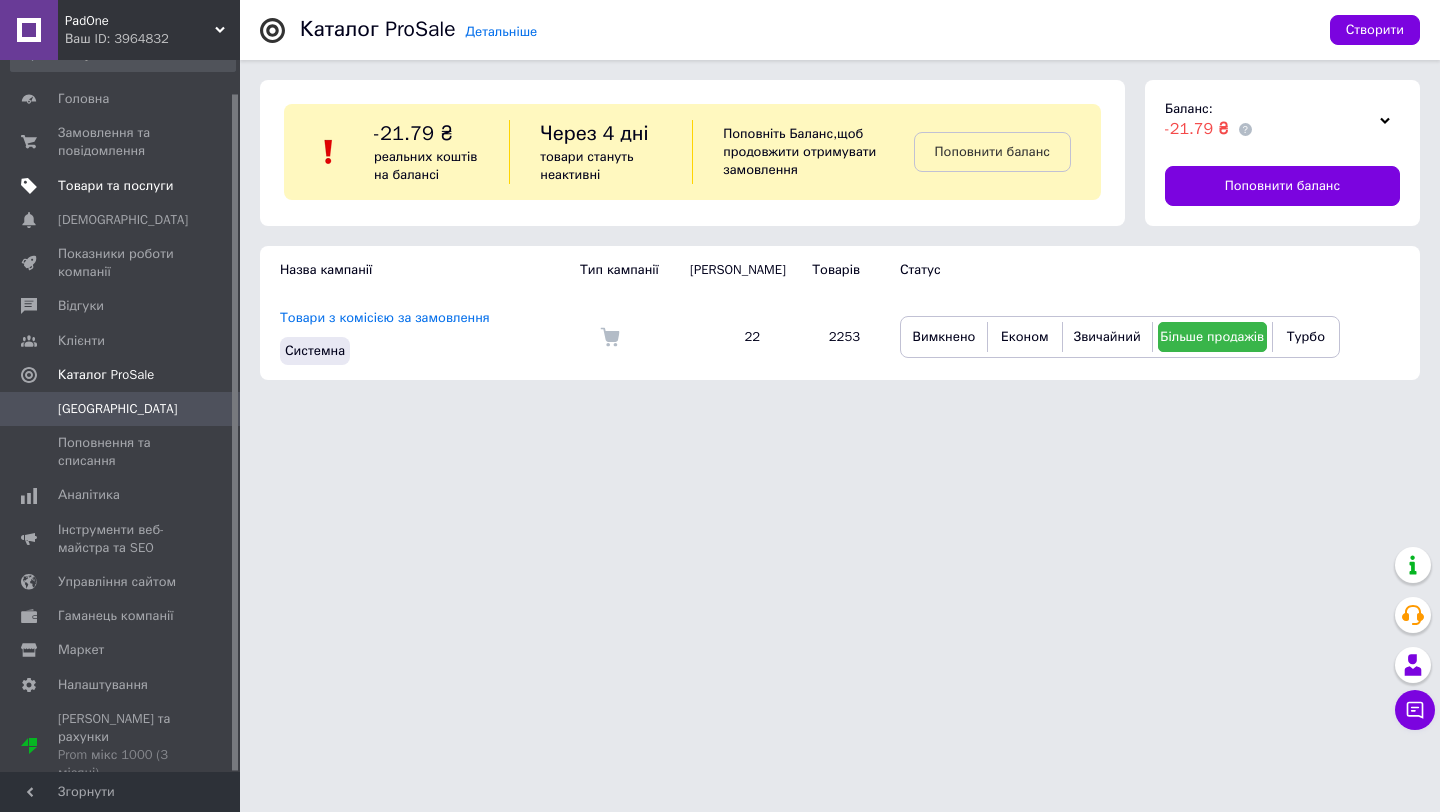 click on "Товари та послуги" at bounding box center (115, 186) 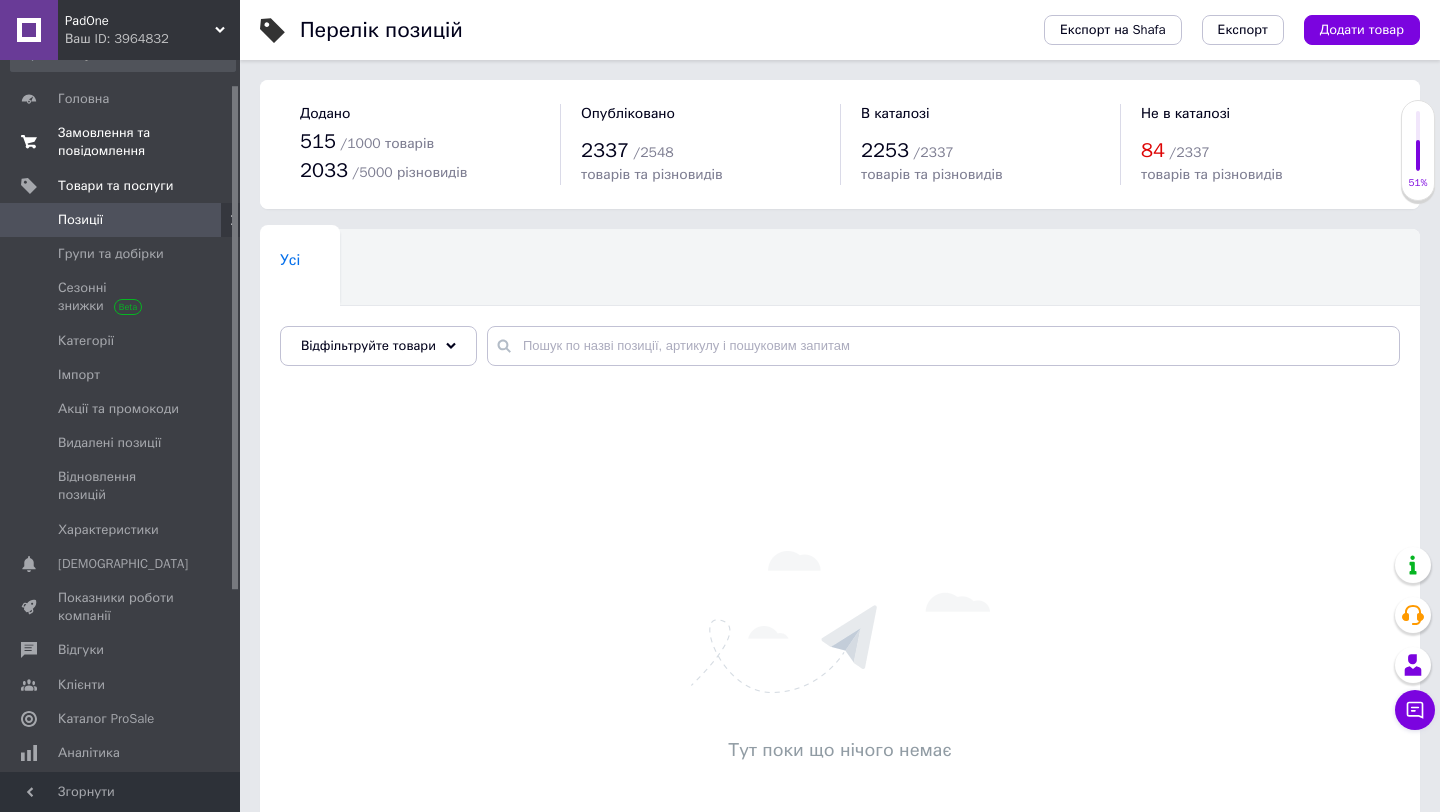 click on "Замовлення та повідомлення" at bounding box center [121, 142] 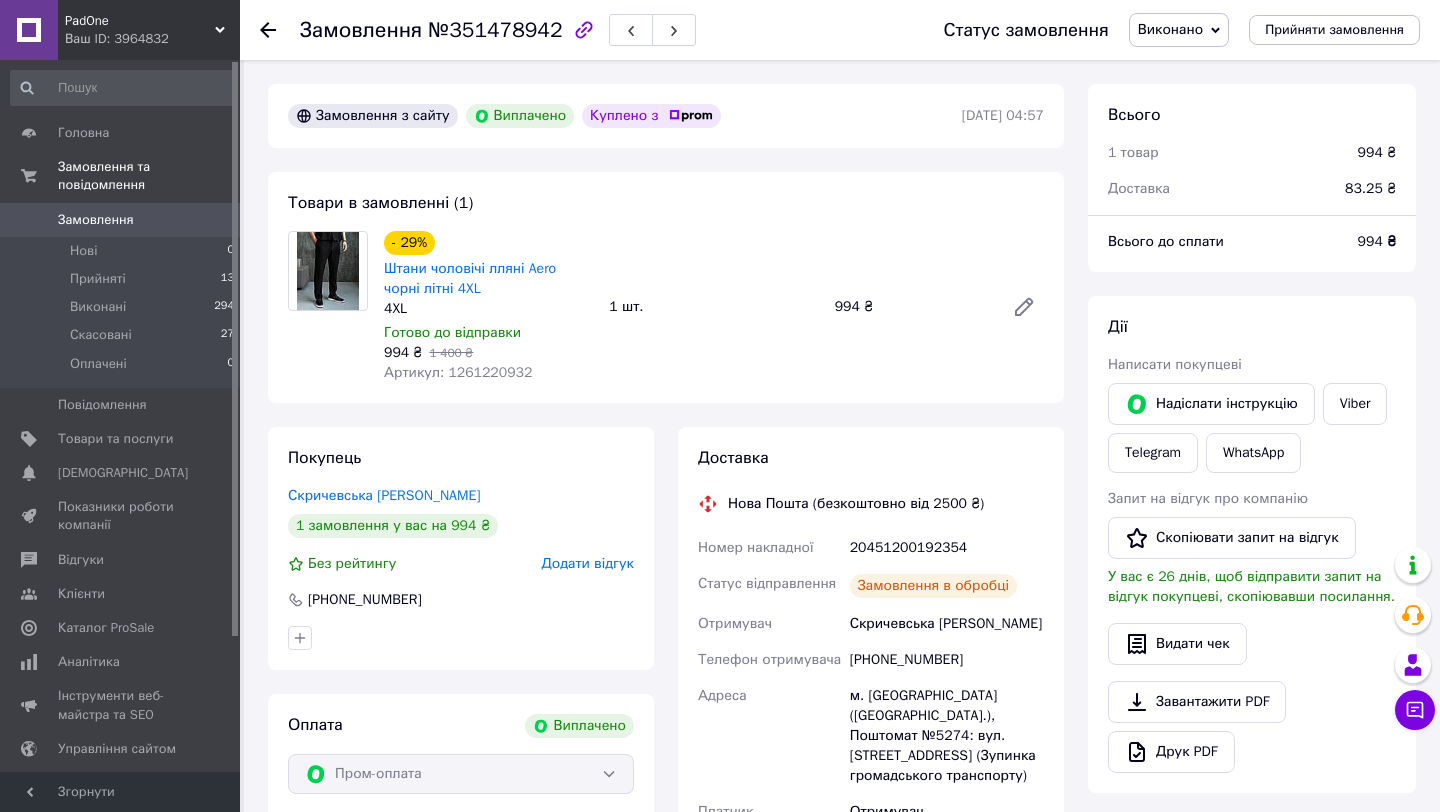 scroll, scrollTop: 77, scrollLeft: 0, axis: vertical 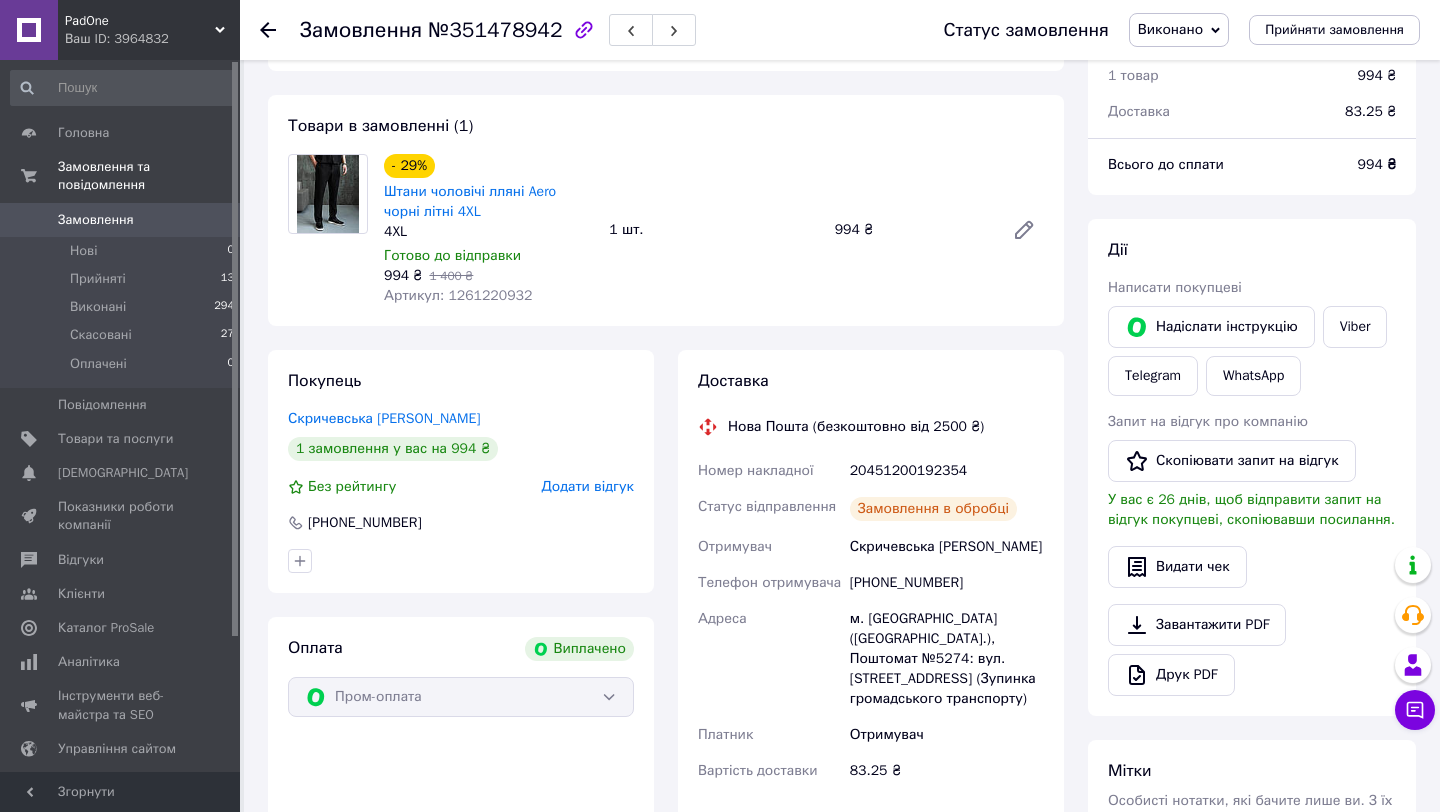 click on "20451200192354" at bounding box center (947, 471) 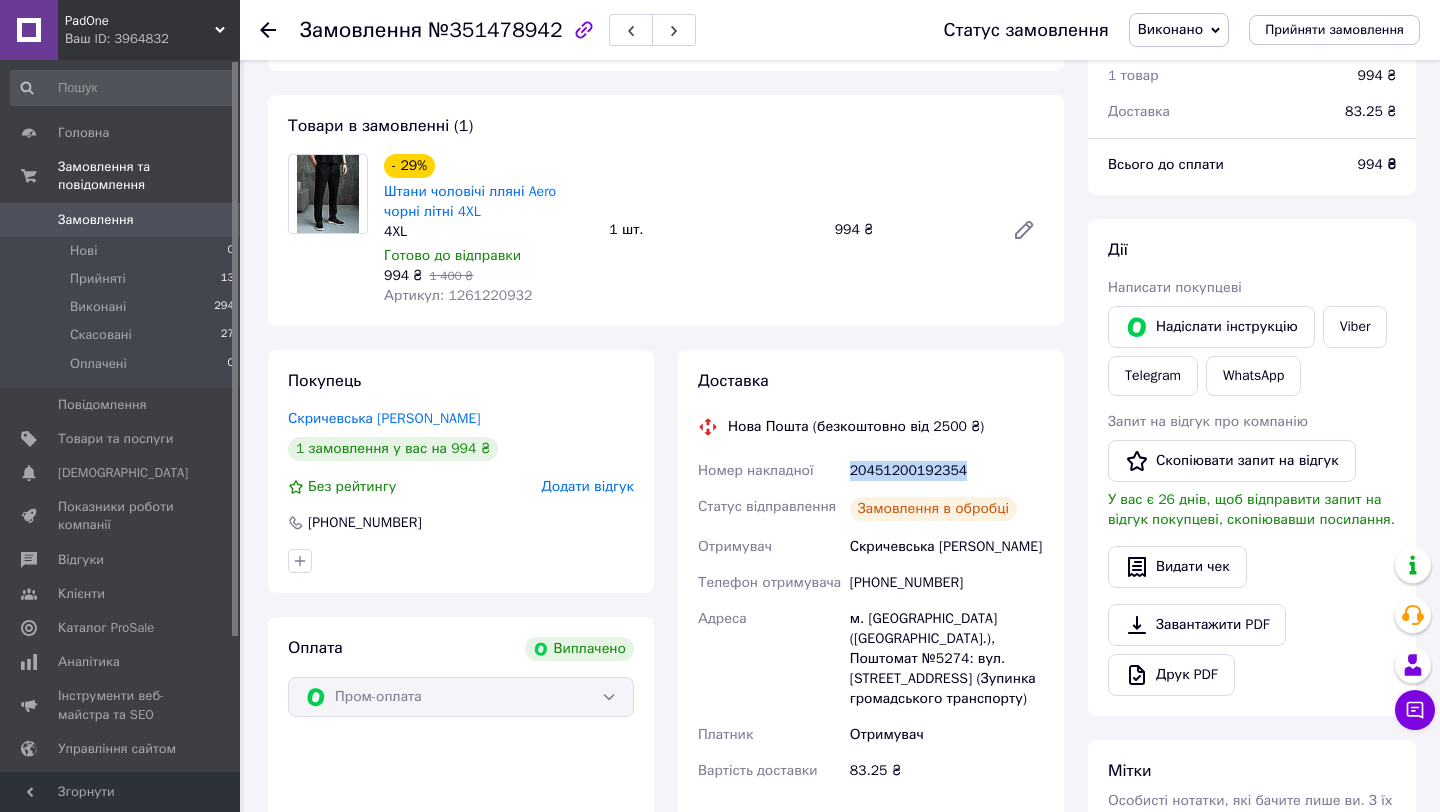 click on "20451200192354" at bounding box center [947, 471] 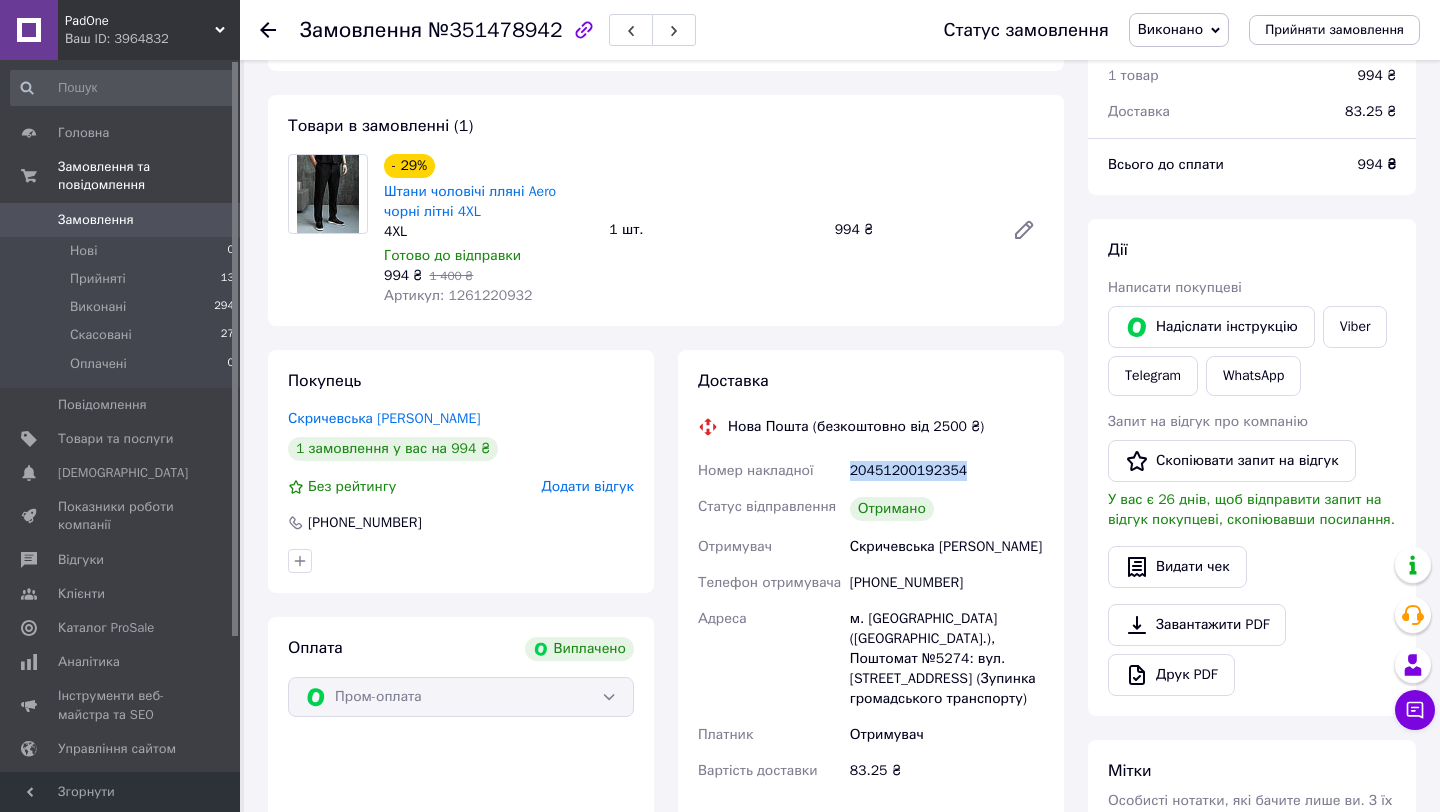 scroll, scrollTop: 0, scrollLeft: 0, axis: both 